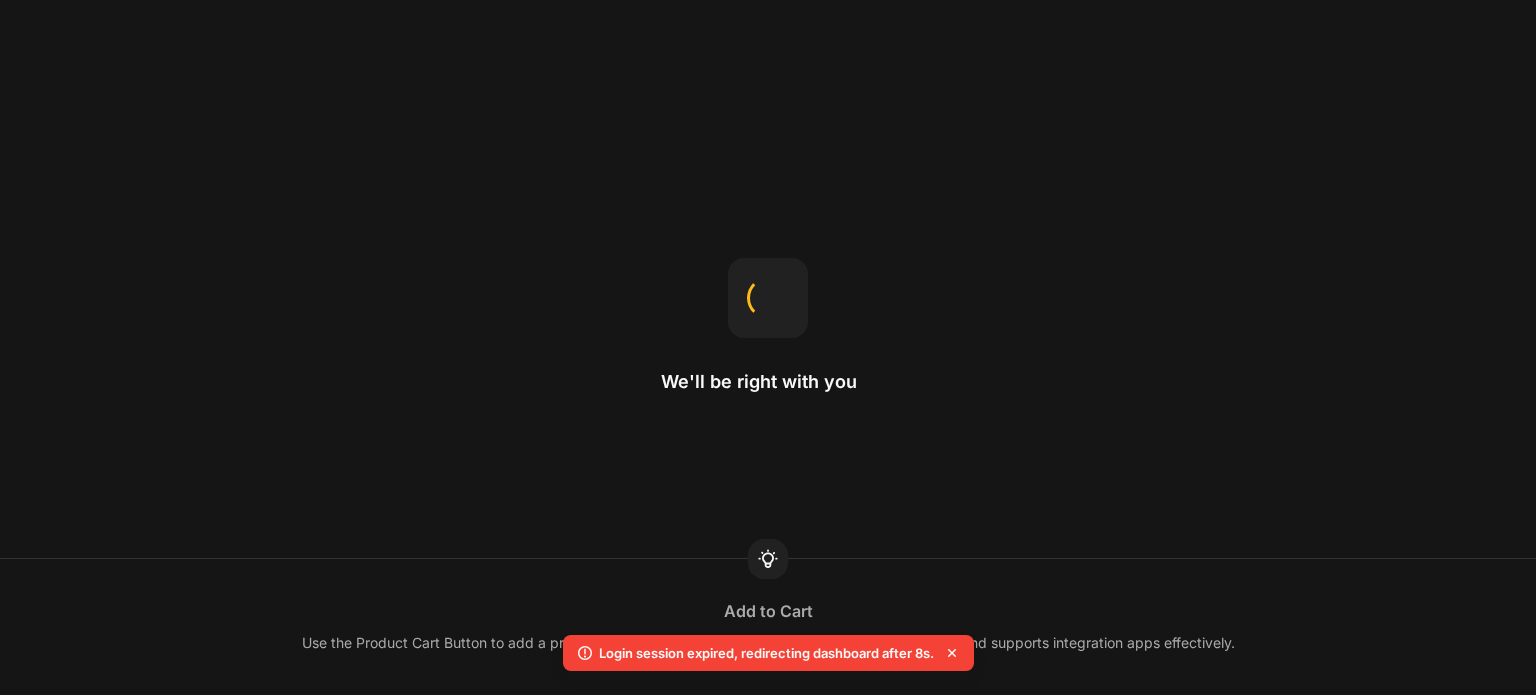 scroll, scrollTop: 0, scrollLeft: 0, axis: both 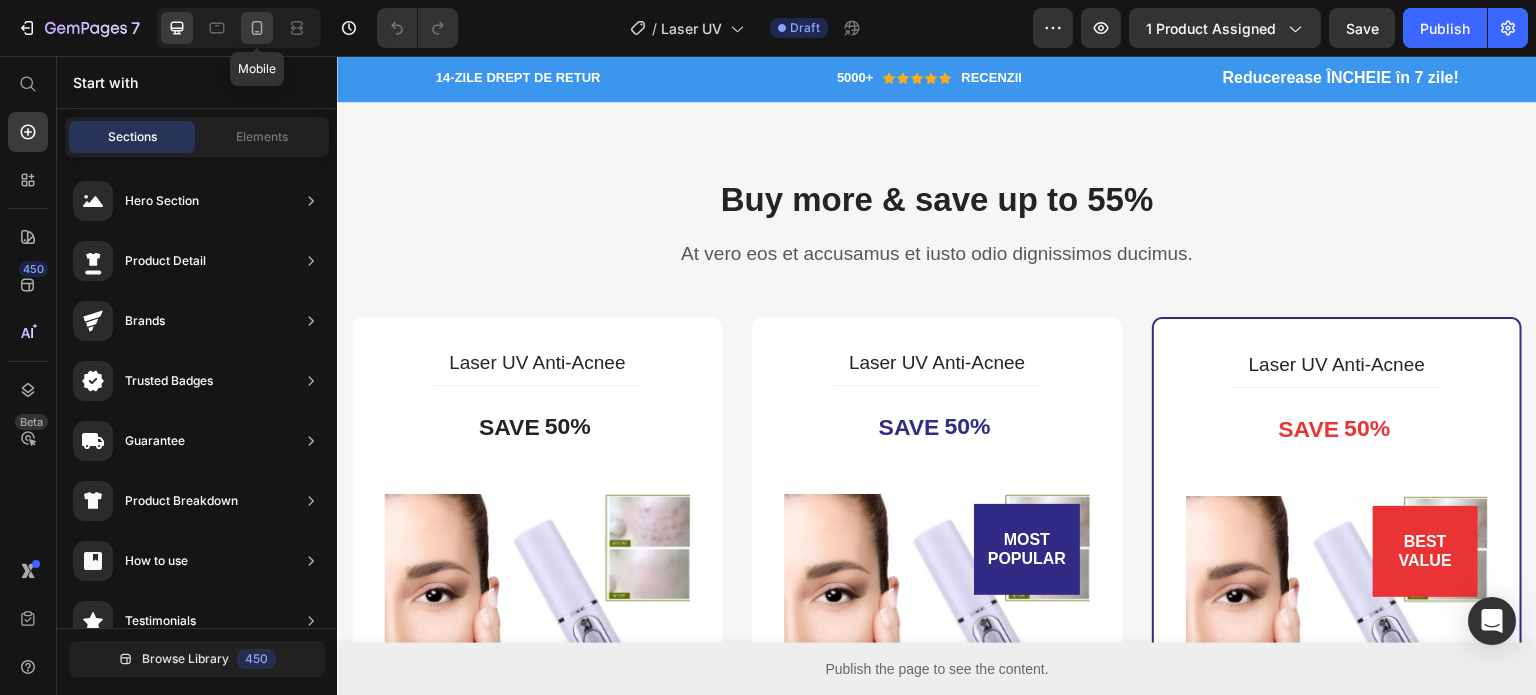click 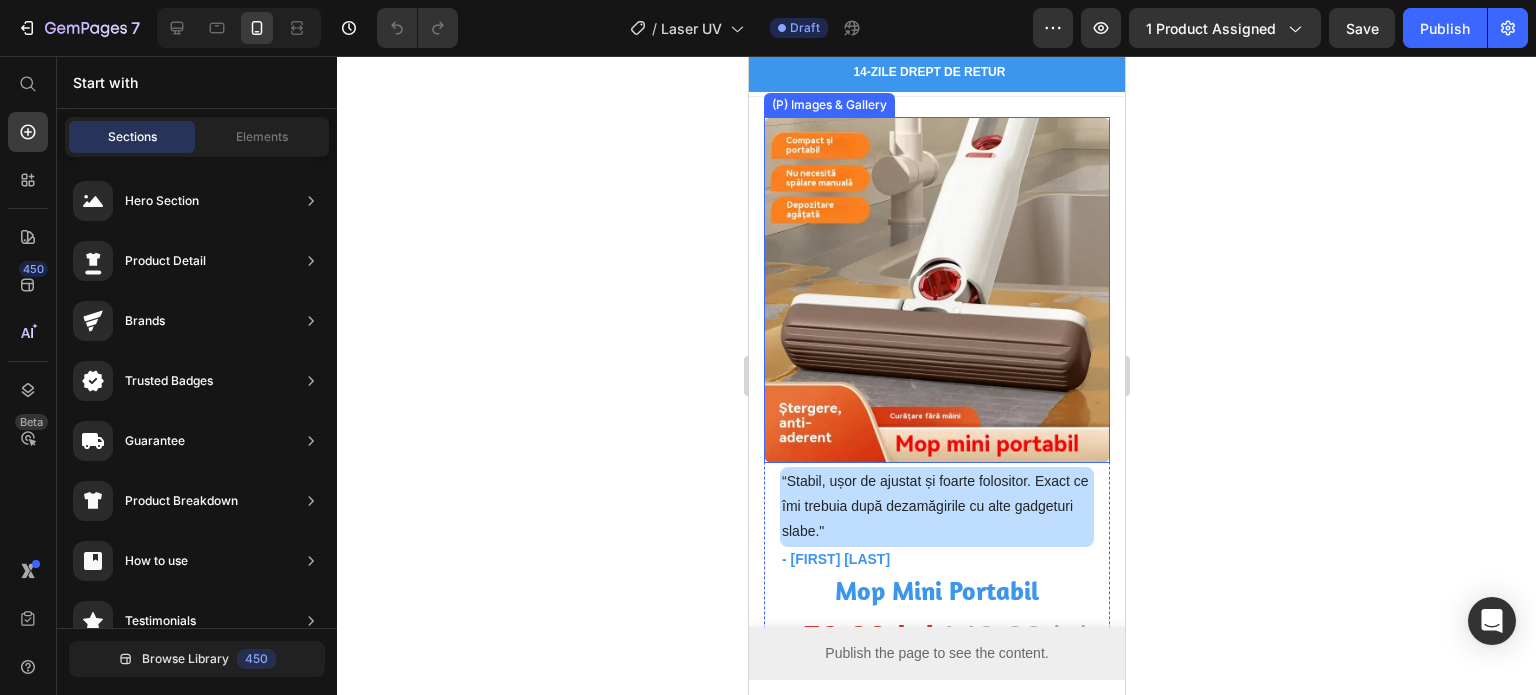 click at bounding box center (936, 290) 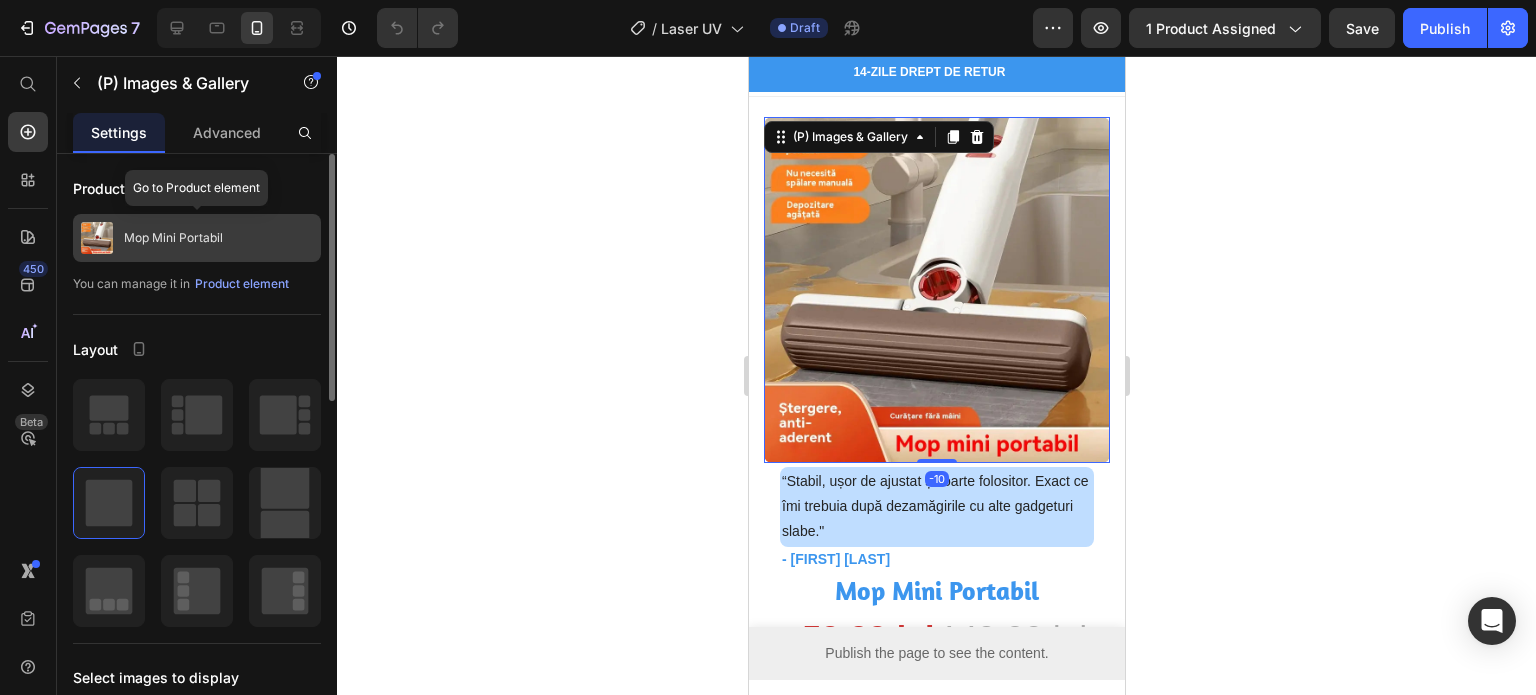 click on "Mop Mini Portabil" at bounding box center [197, 238] 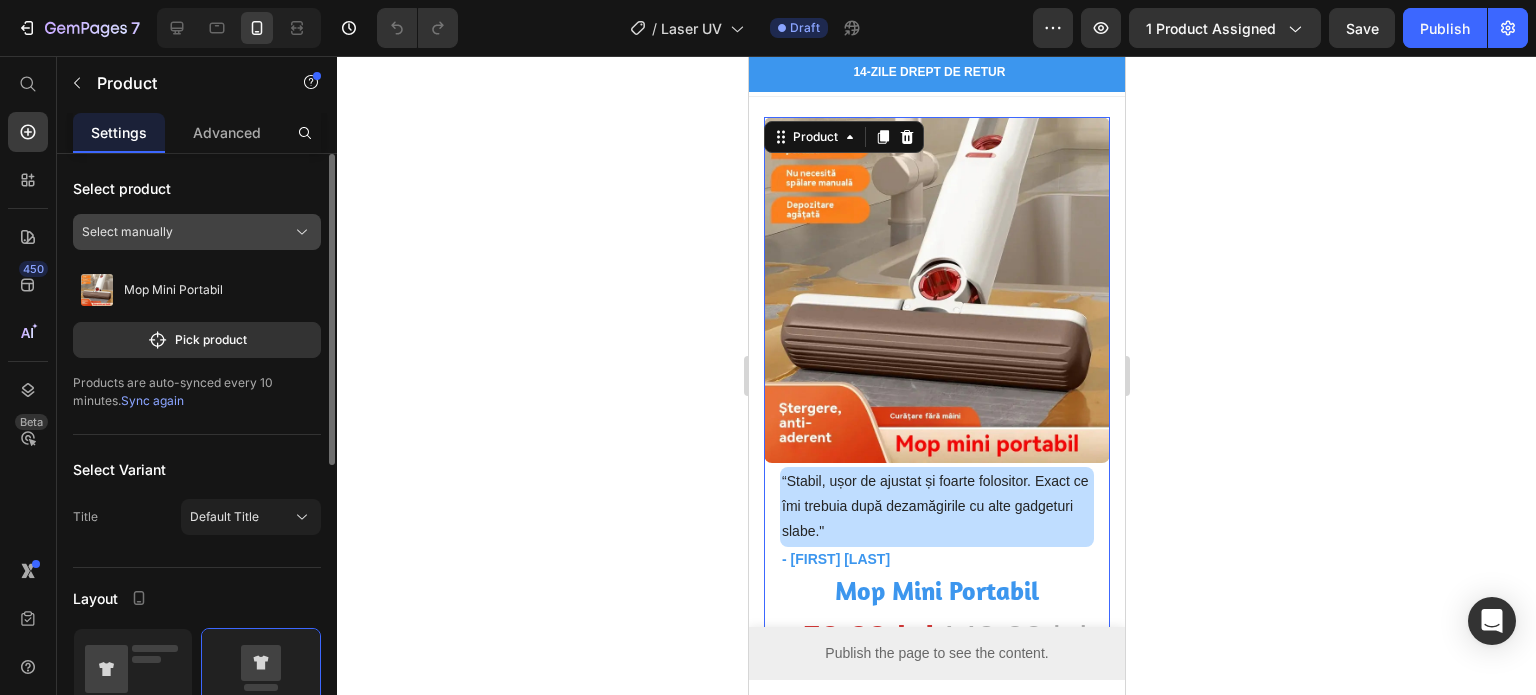 click on "Select manually" 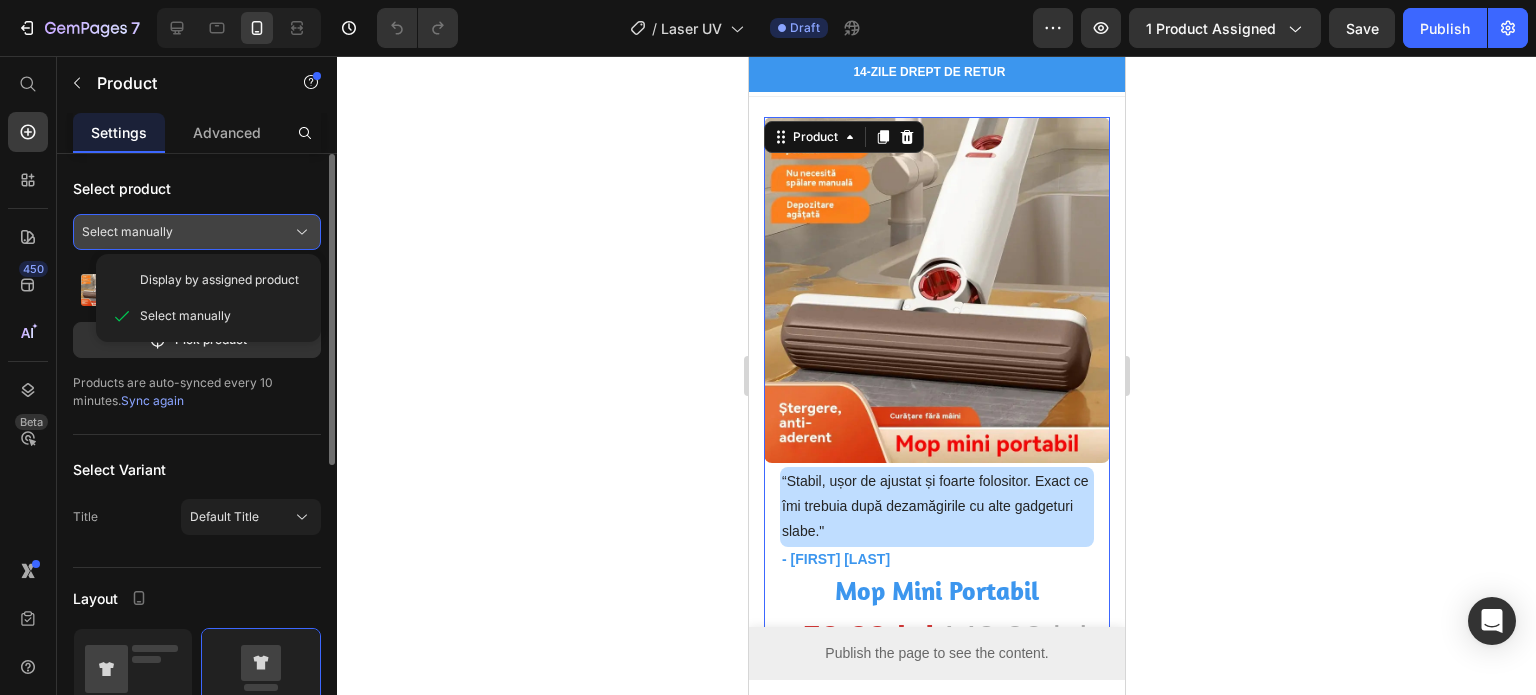 click on "Select manually" 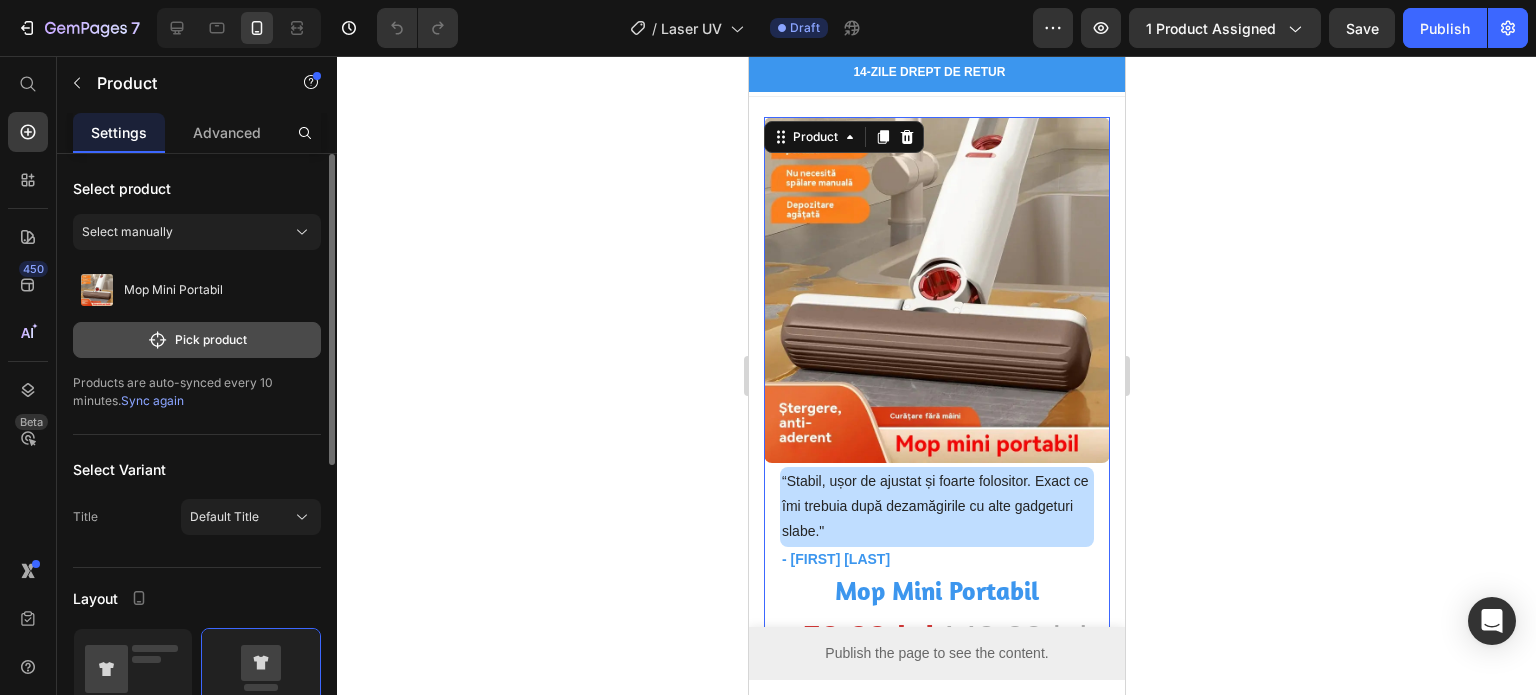 click on "Pick product" at bounding box center (197, 340) 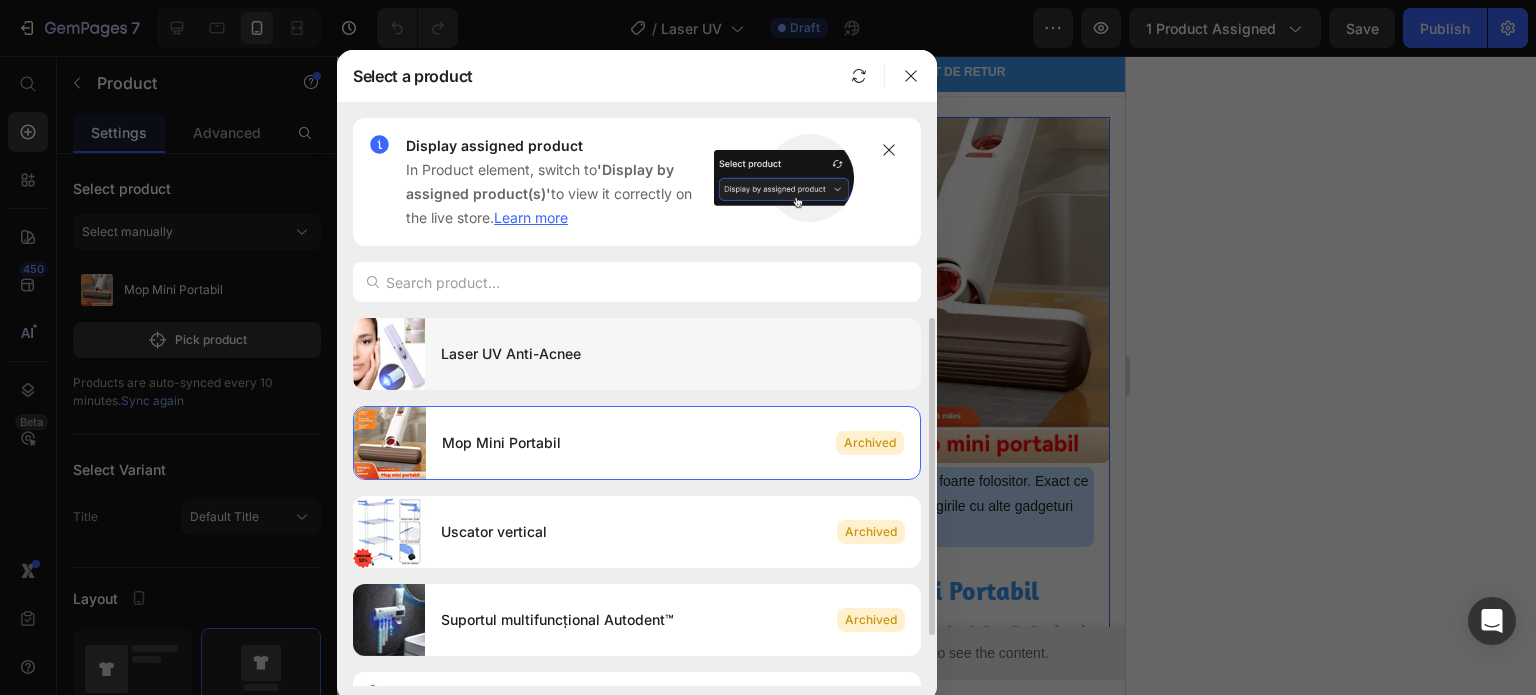 click on "Laser UV Anti-Acnee" at bounding box center (673, 354) 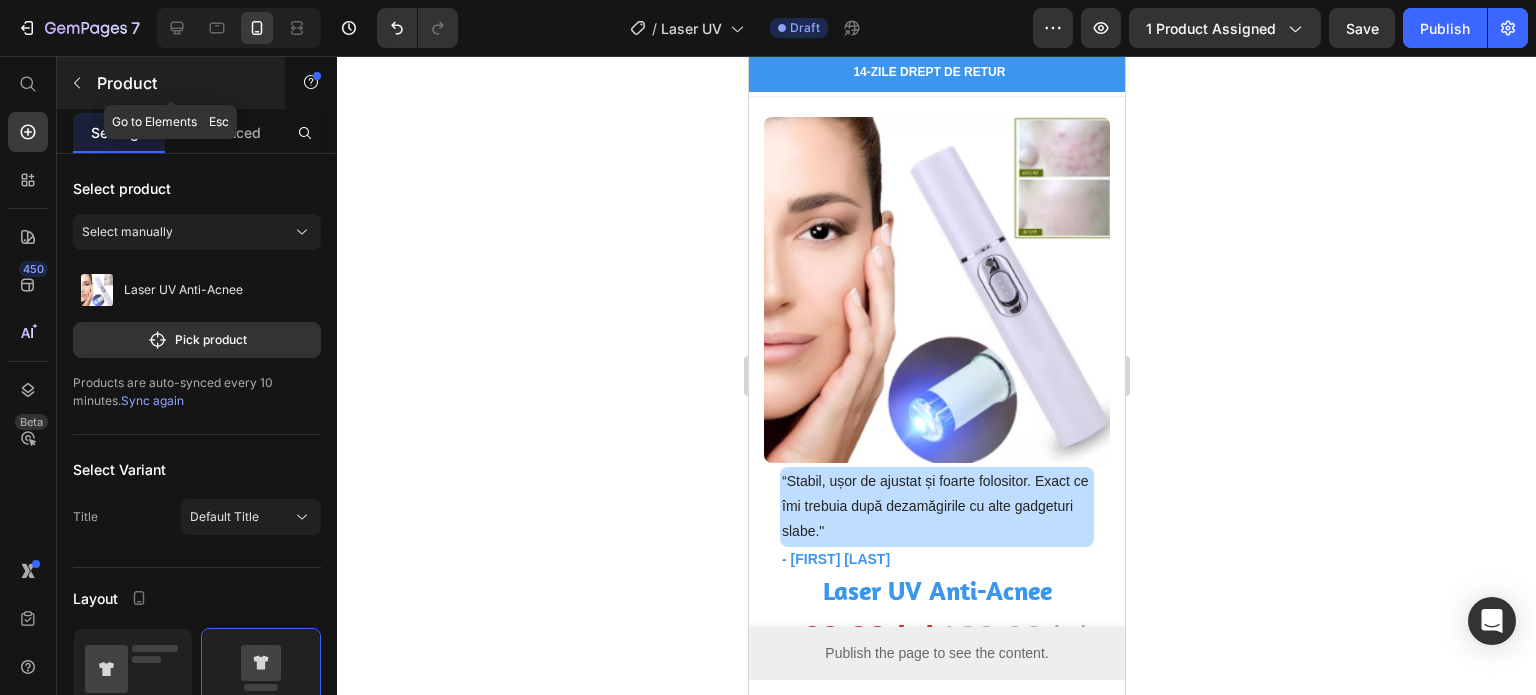 click on "Product" at bounding box center (171, 83) 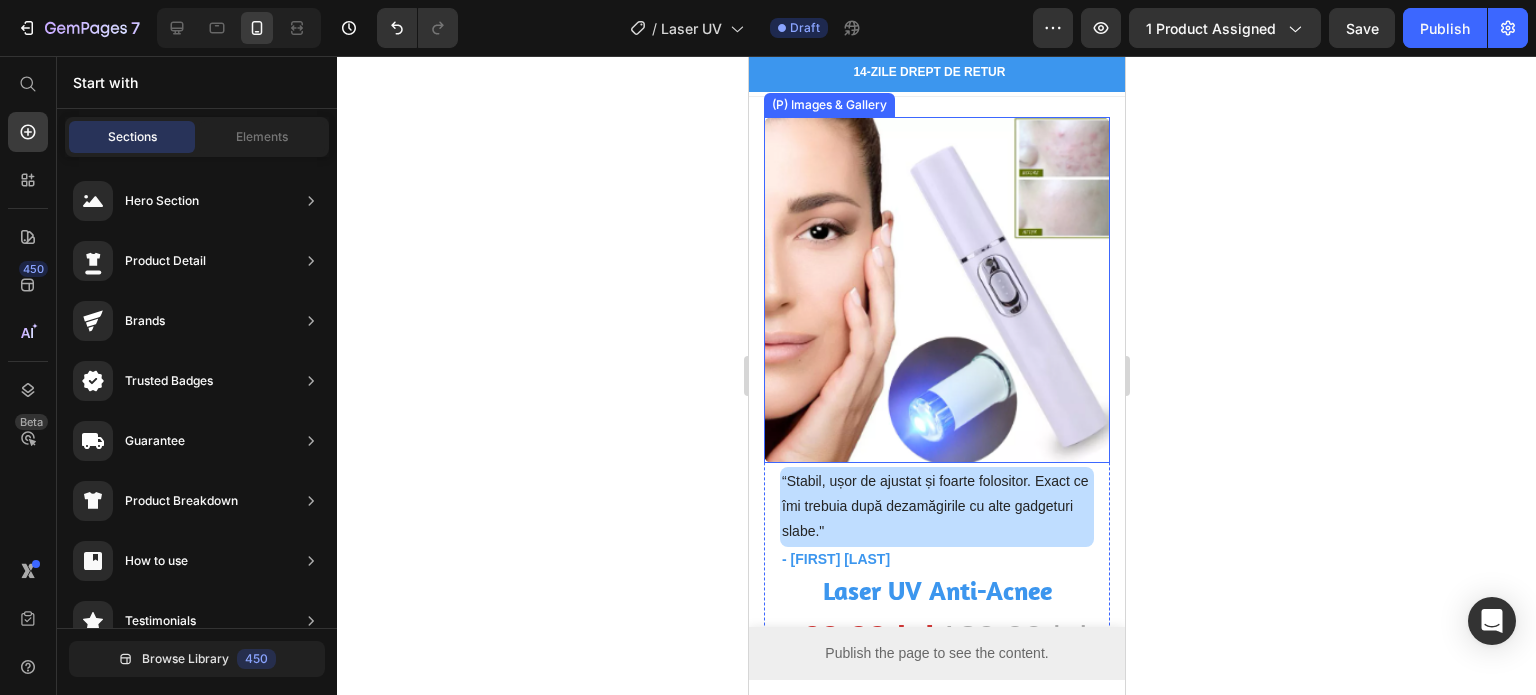 click at bounding box center (936, 290) 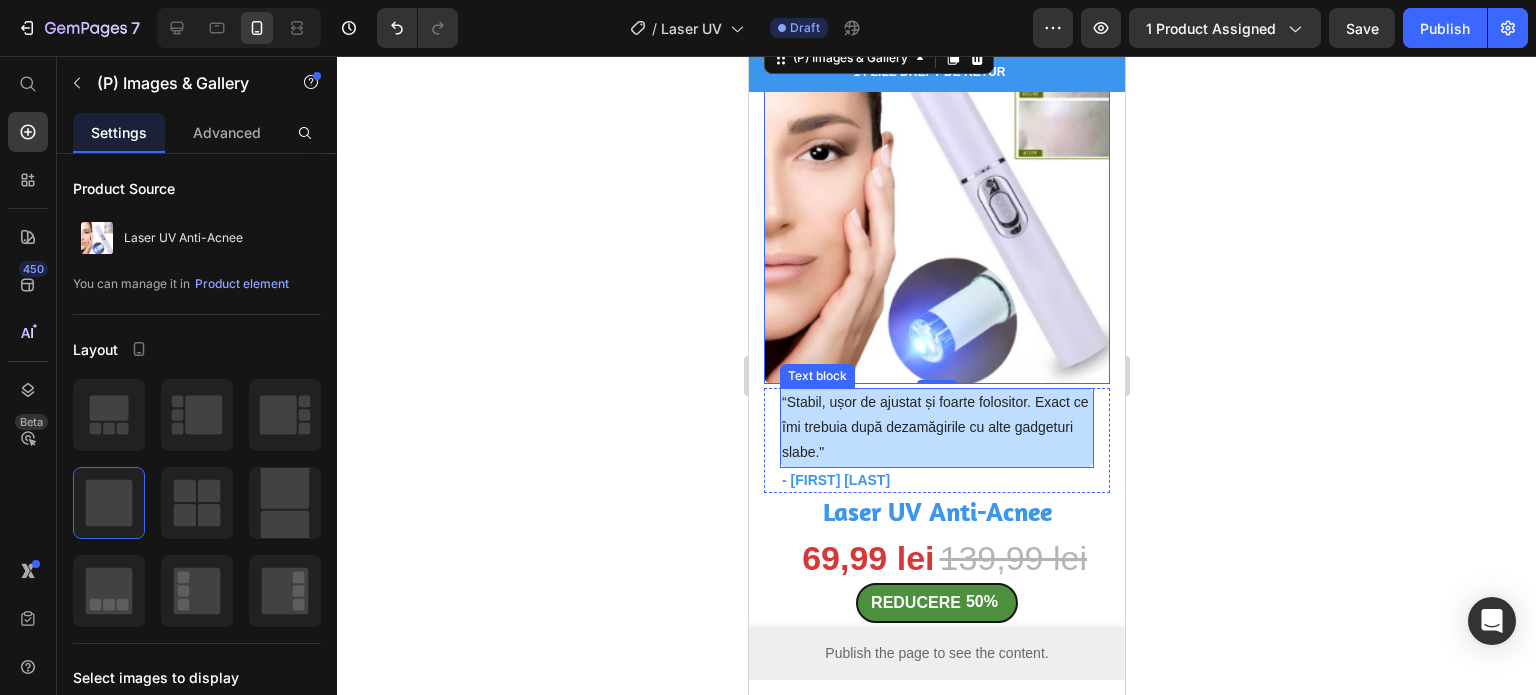 scroll, scrollTop: 0, scrollLeft: 0, axis: both 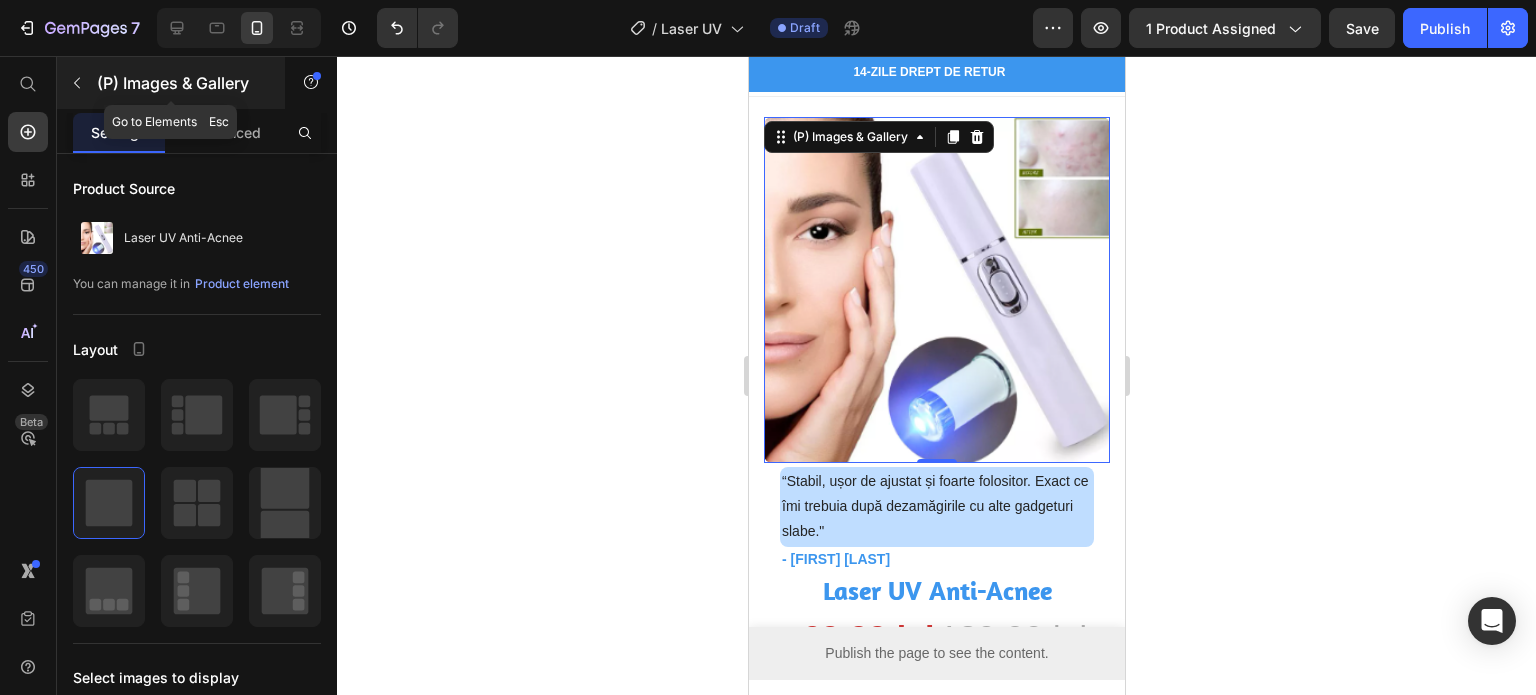 click 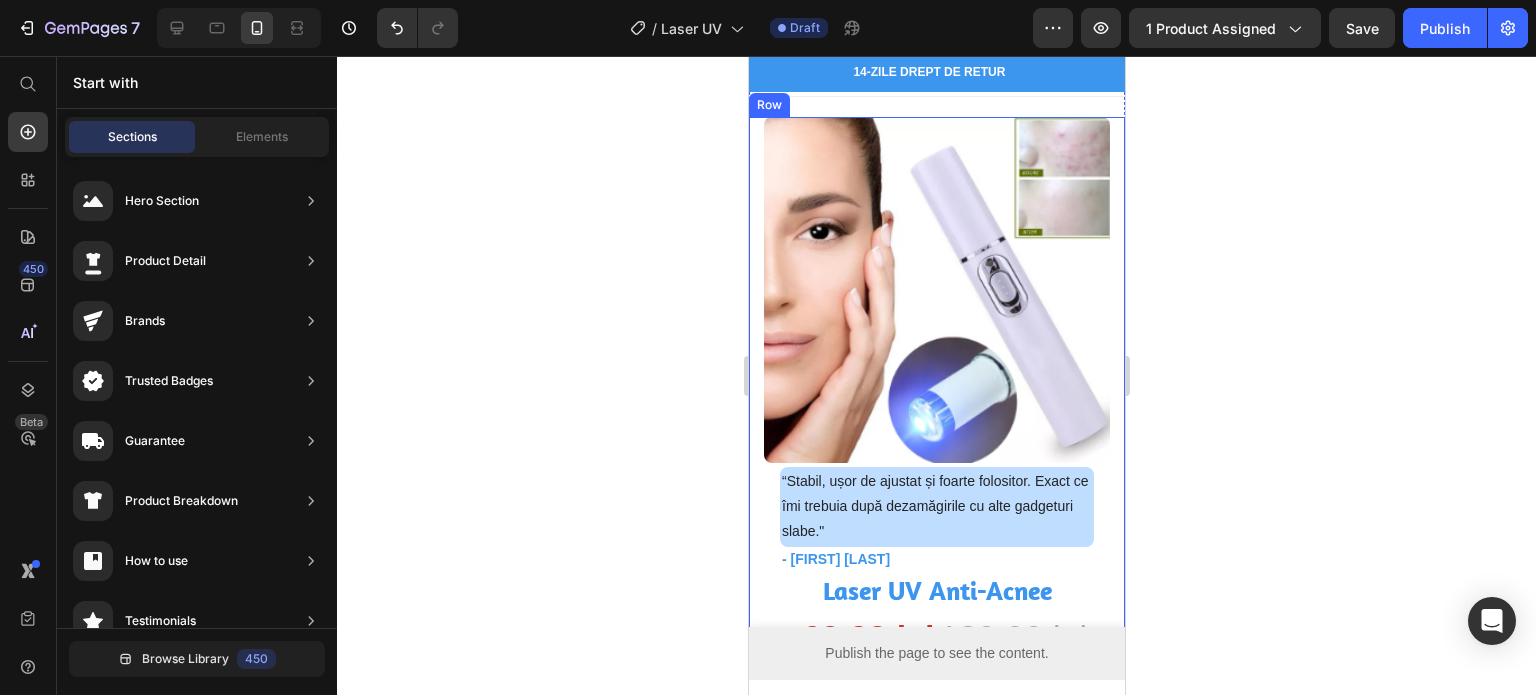 click on "Image Image Transport Gratuit Heading Comenzilor de peste 120 de lei Text block Row Image Banii Inapoi Garantat Heading 30 - de zile banii inapoi sau inlocuirea produsului Text block Row Row Row (P) Images & Gallery “Stabil, ușor de ajustat și foarte folositor. Exact ce îmi trebuia după dezamăgirile cu alte gadgeturi slabe." Text block - [FIRST] [LAST] Text block Row Laser UV Anti-Acnee (P) Title Icon Icon Icon Icon Icon Icon Icon List Hoz 6000+ Clienti Multumiti Text block Row Icon Nu mai cade telefonul de pe bordul masinii Text block Icon Usor accesibil din orice pozitie Text block Icon Pozitia se regleaza Text block Icon Product Benefit 4 Text block Icon List 69,99 lei (P) Price 139,99 lei (P) Price Row REDUCERE 50% Product Tag Icon Icon Icon Icon Icon Icon List 2,500+ Recenzii Verificate! Text Block Row Icon Plata la CURIER   disponibila Text block" at bounding box center [936, 630] 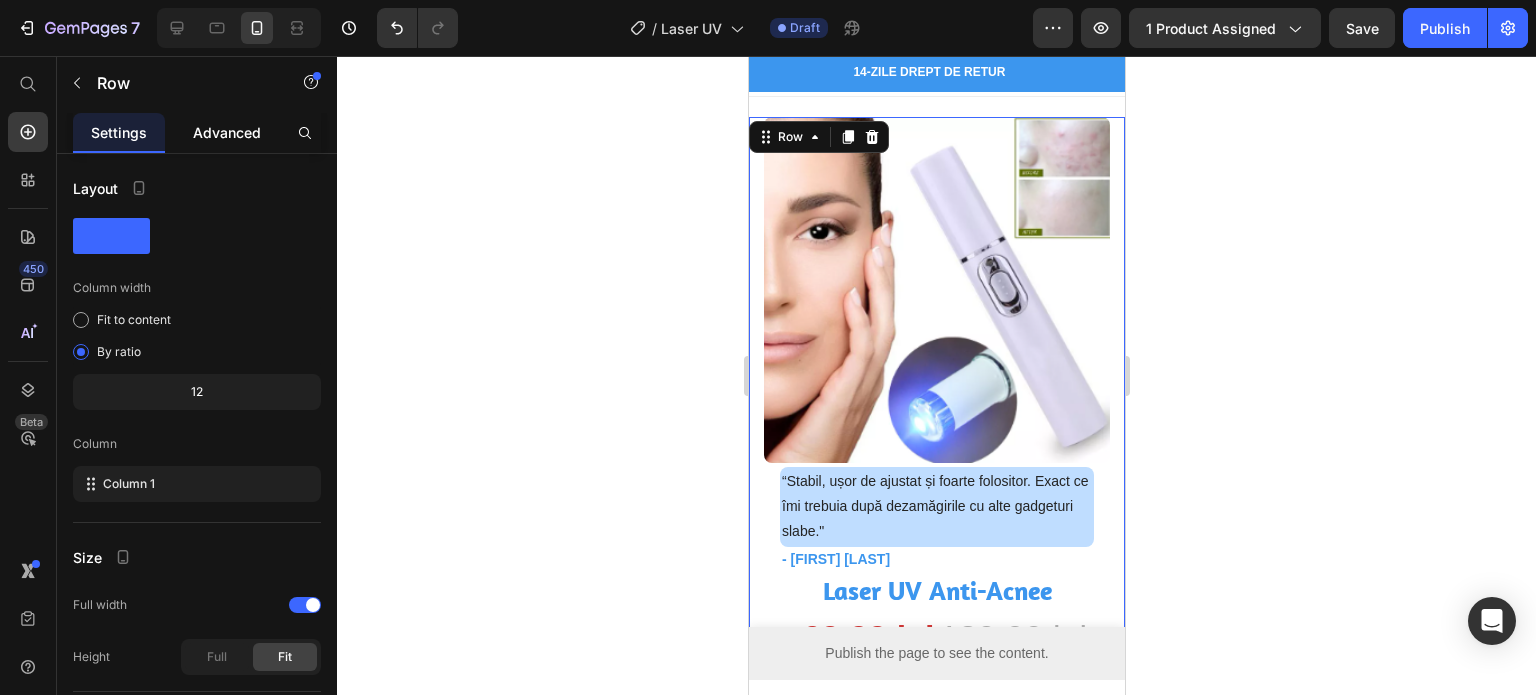 click on "Advanced" at bounding box center [227, 132] 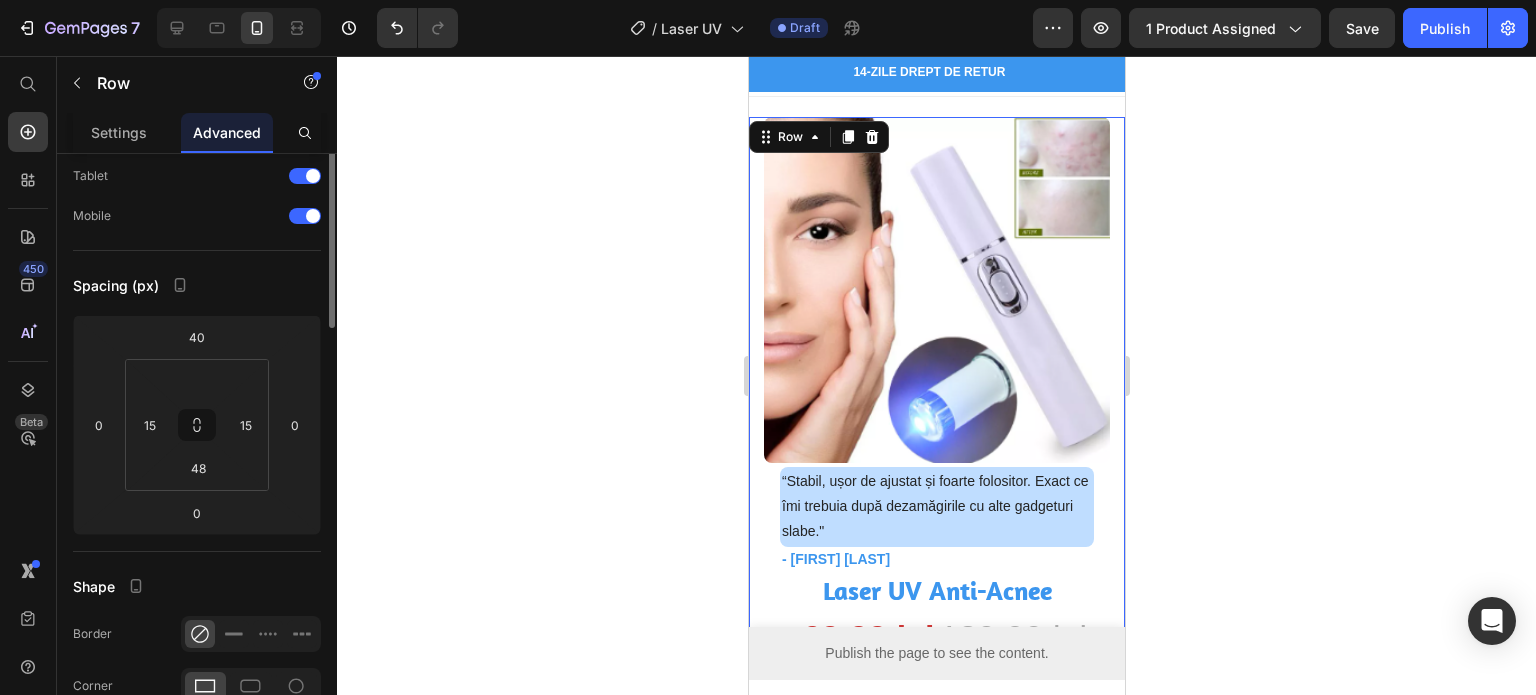 scroll, scrollTop: 0, scrollLeft: 0, axis: both 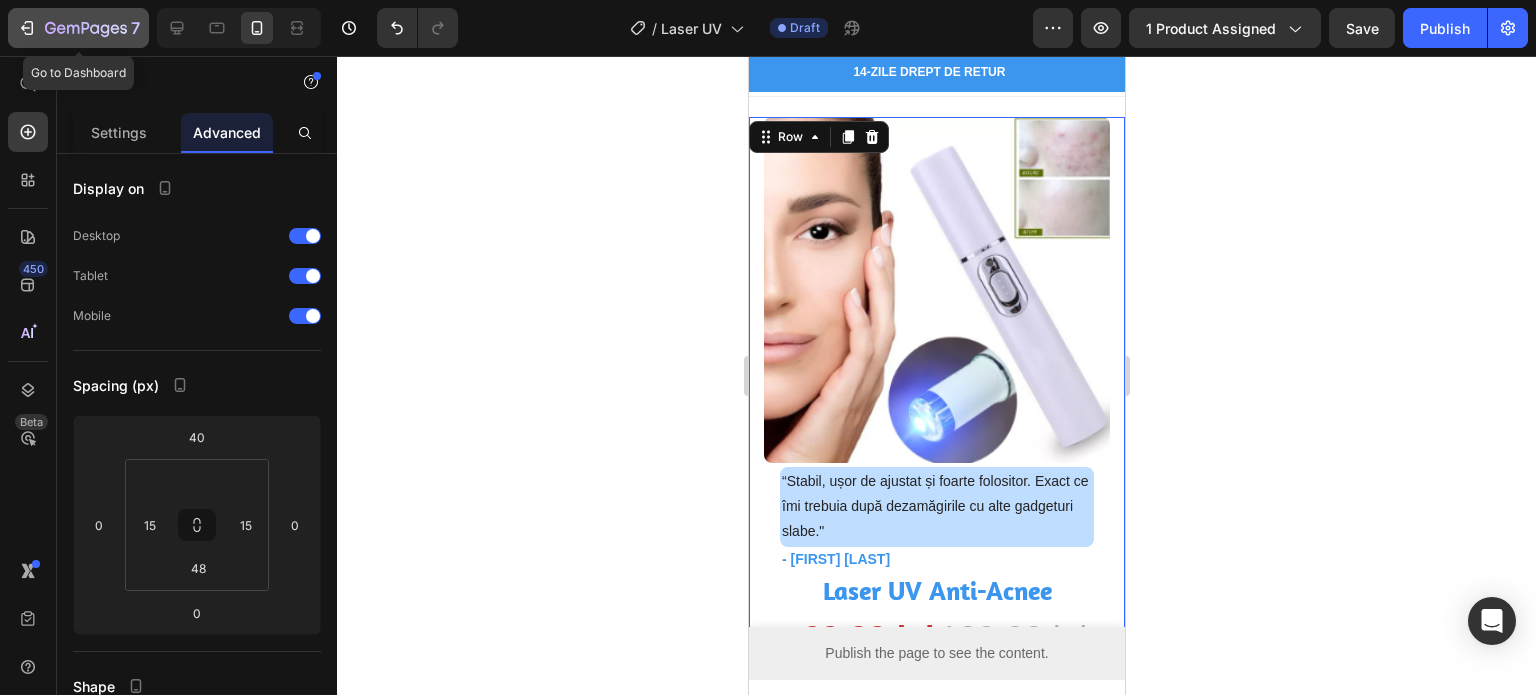 click on "7" at bounding box center [78, 28] 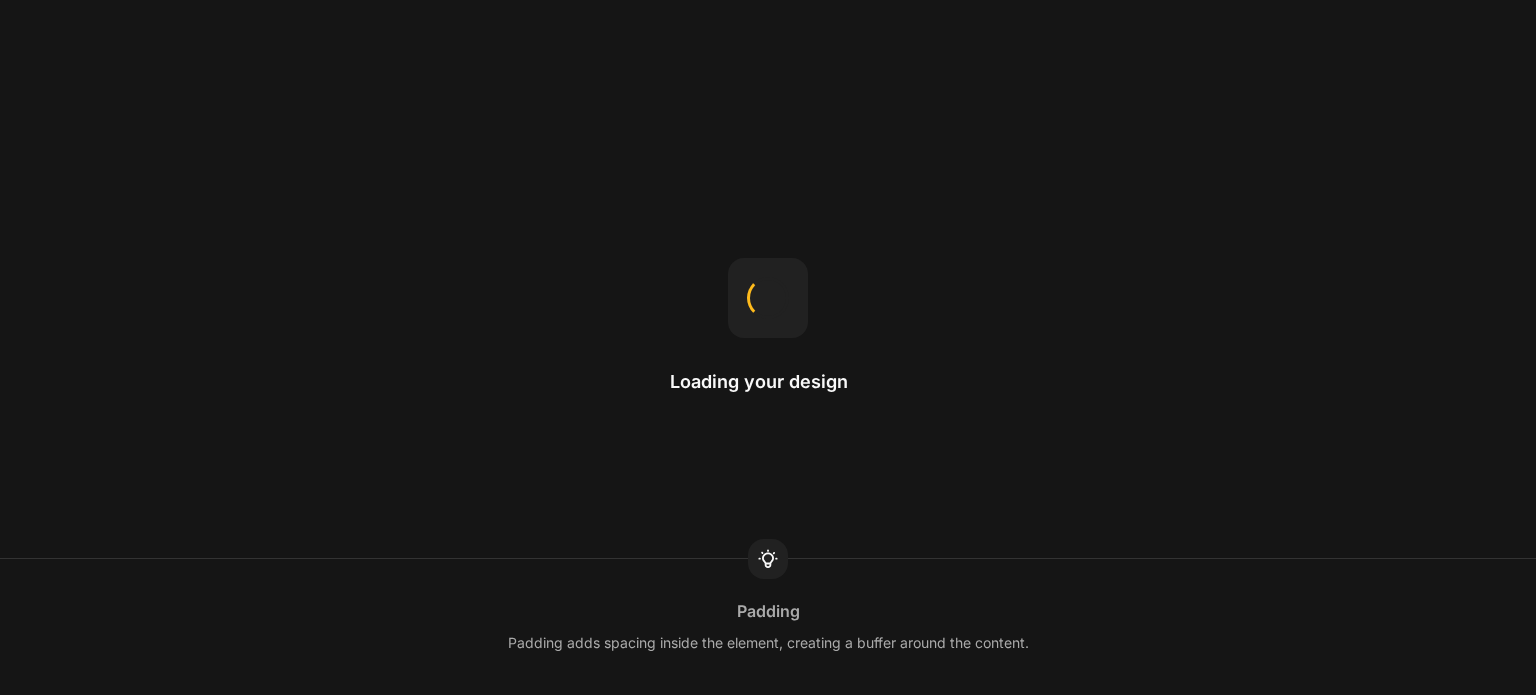 scroll, scrollTop: 0, scrollLeft: 0, axis: both 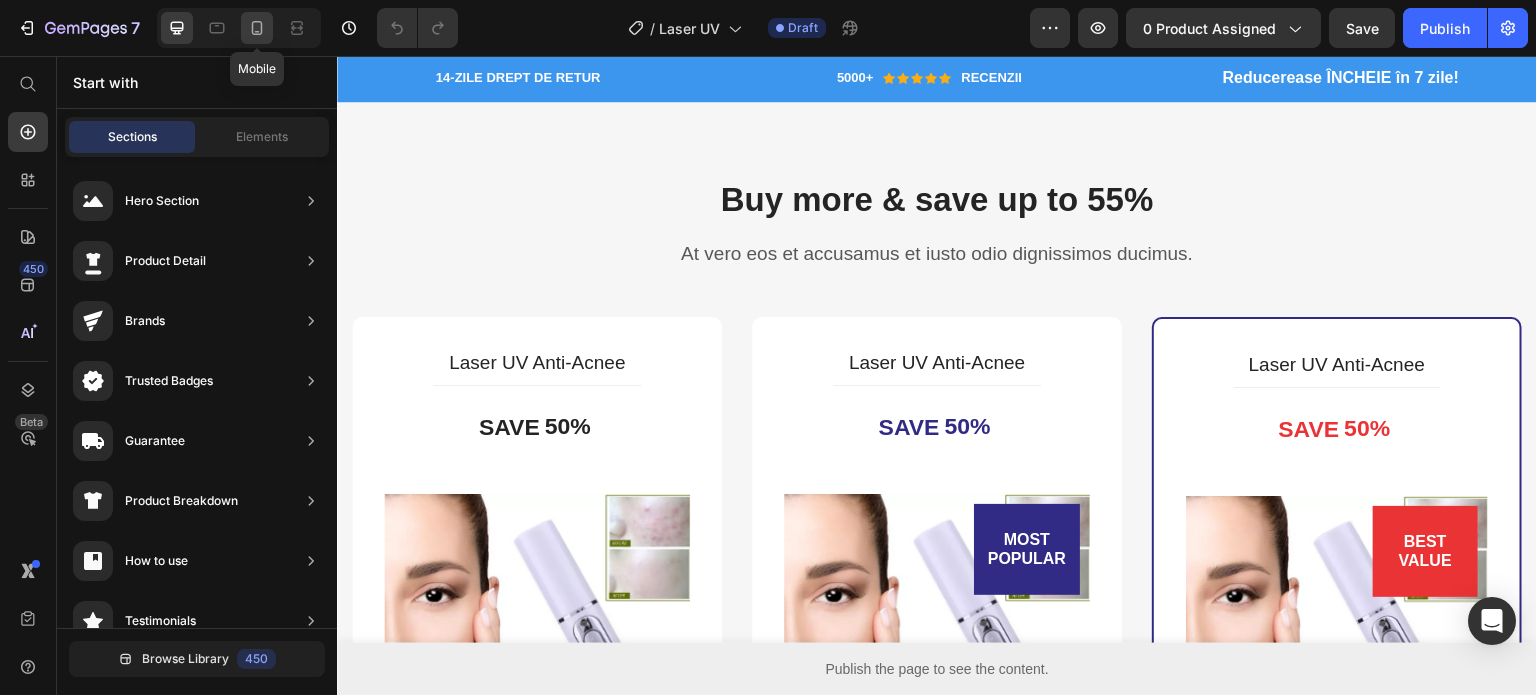 click 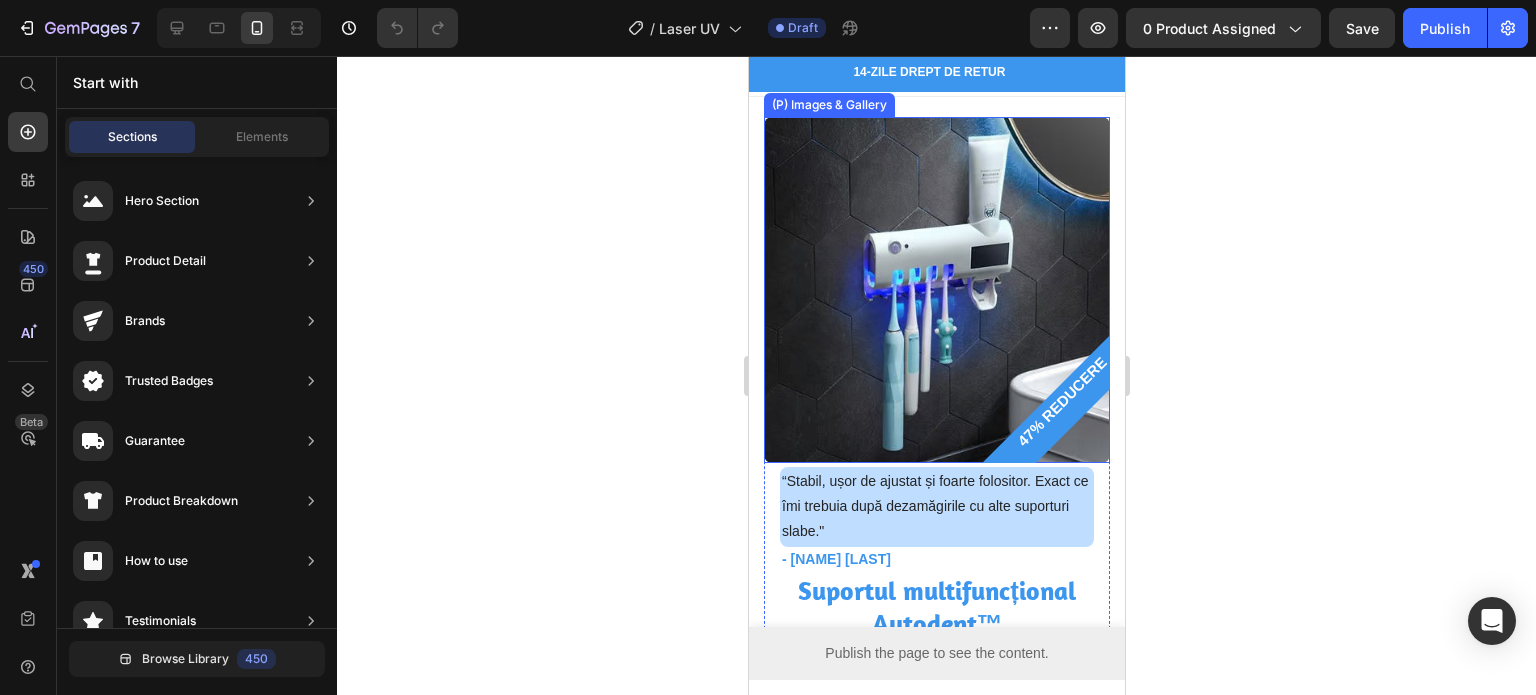 click at bounding box center [936, 290] 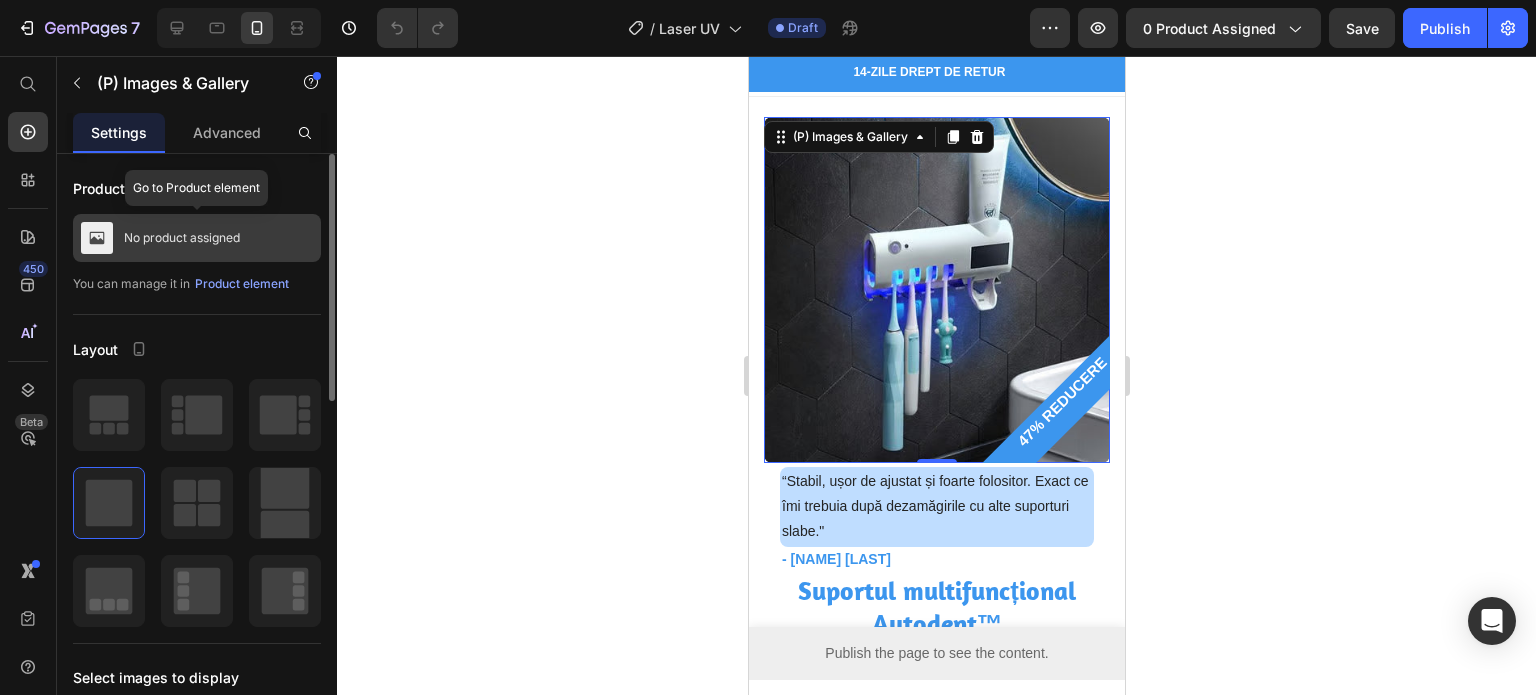 click on "No product assigned" at bounding box center [197, 238] 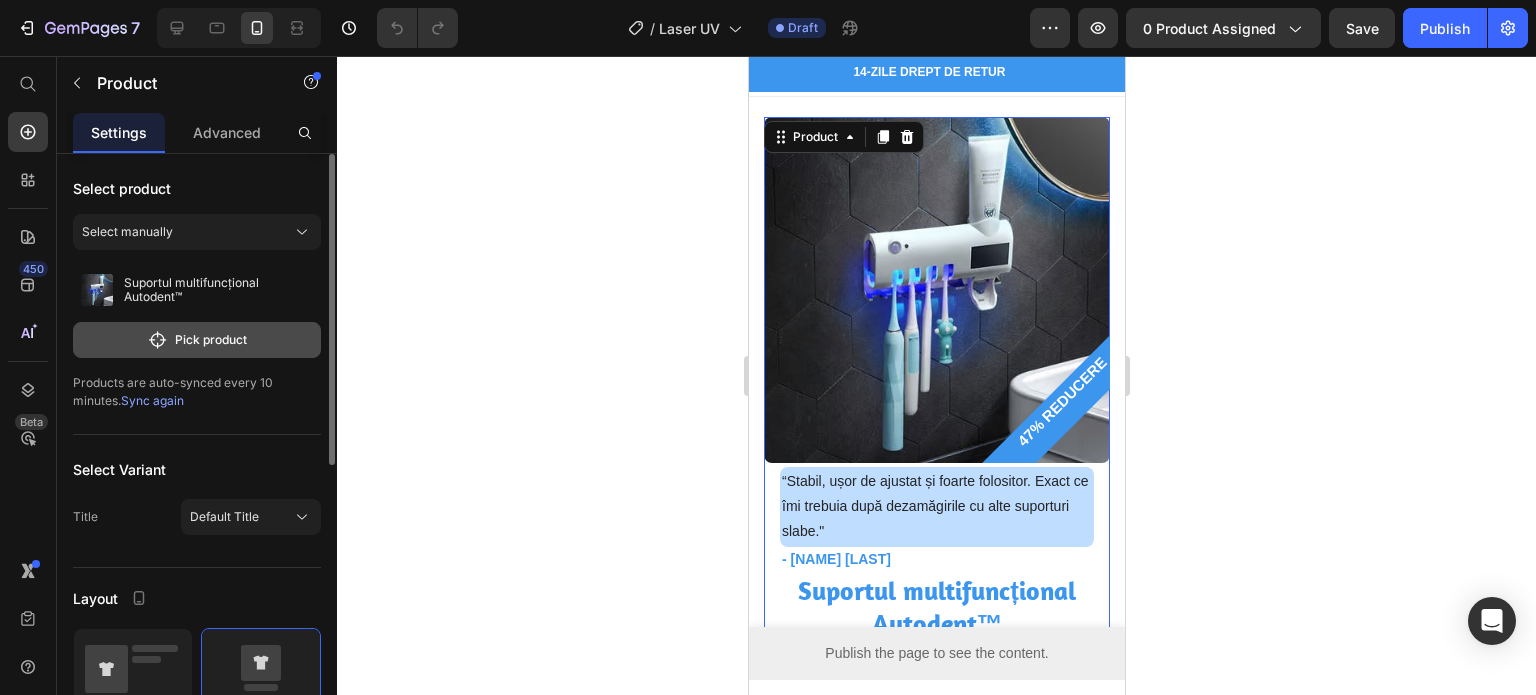 click on "Pick product" at bounding box center (197, 340) 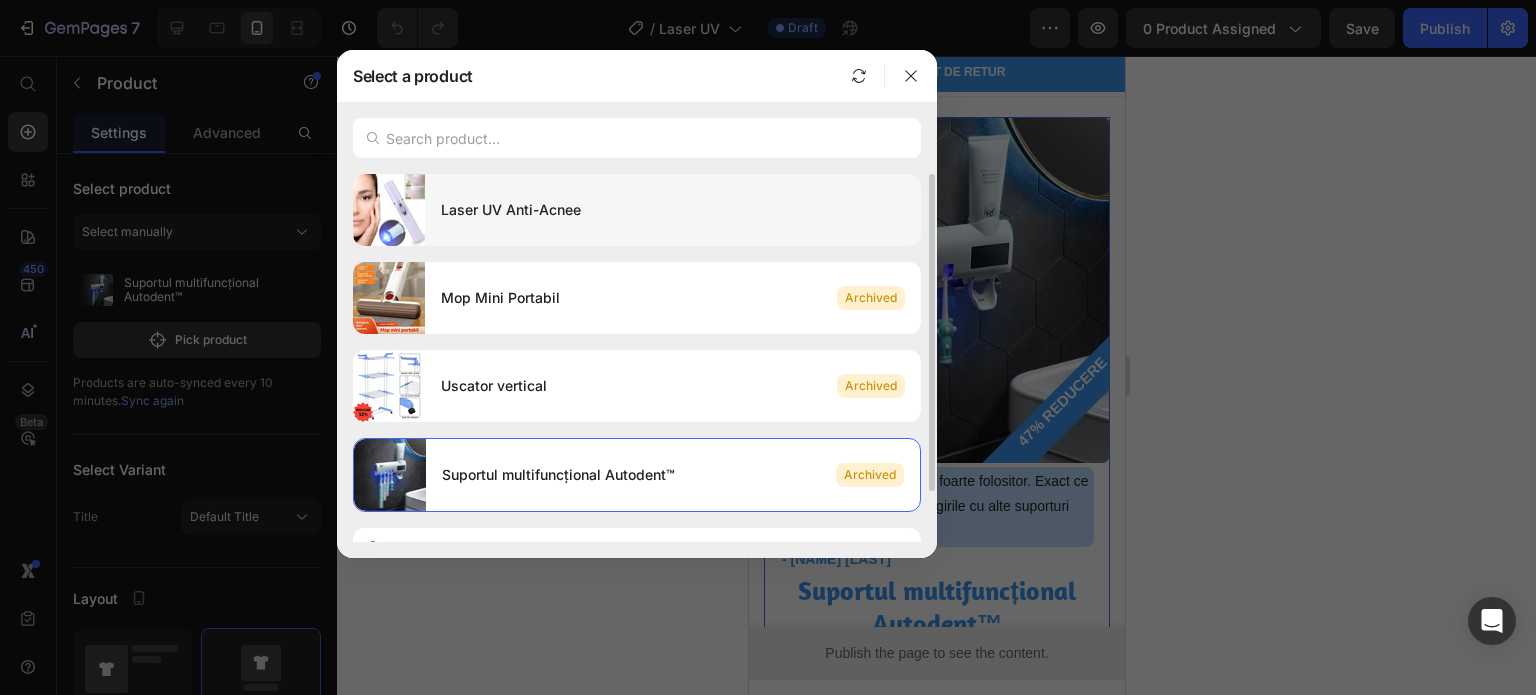 click on "Laser UV Anti-Acnee" at bounding box center [673, 210] 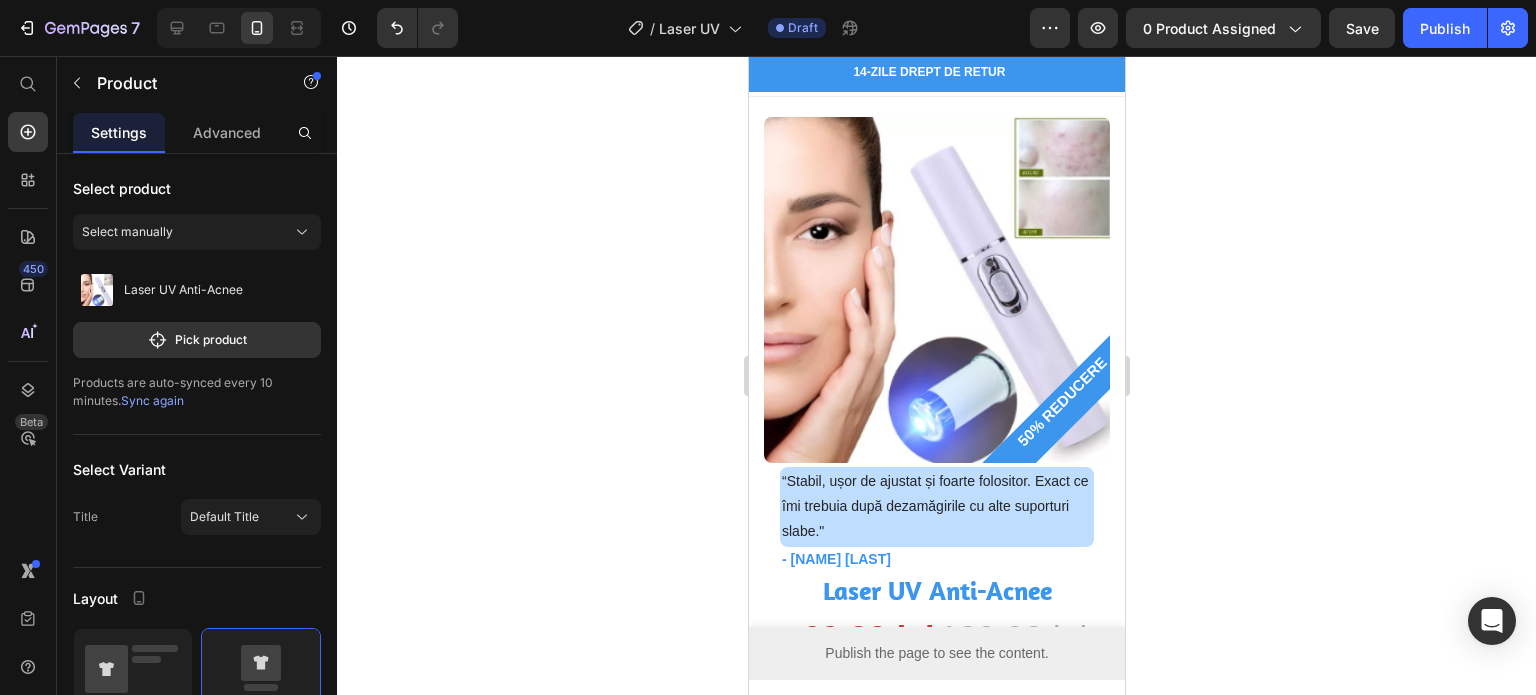 click 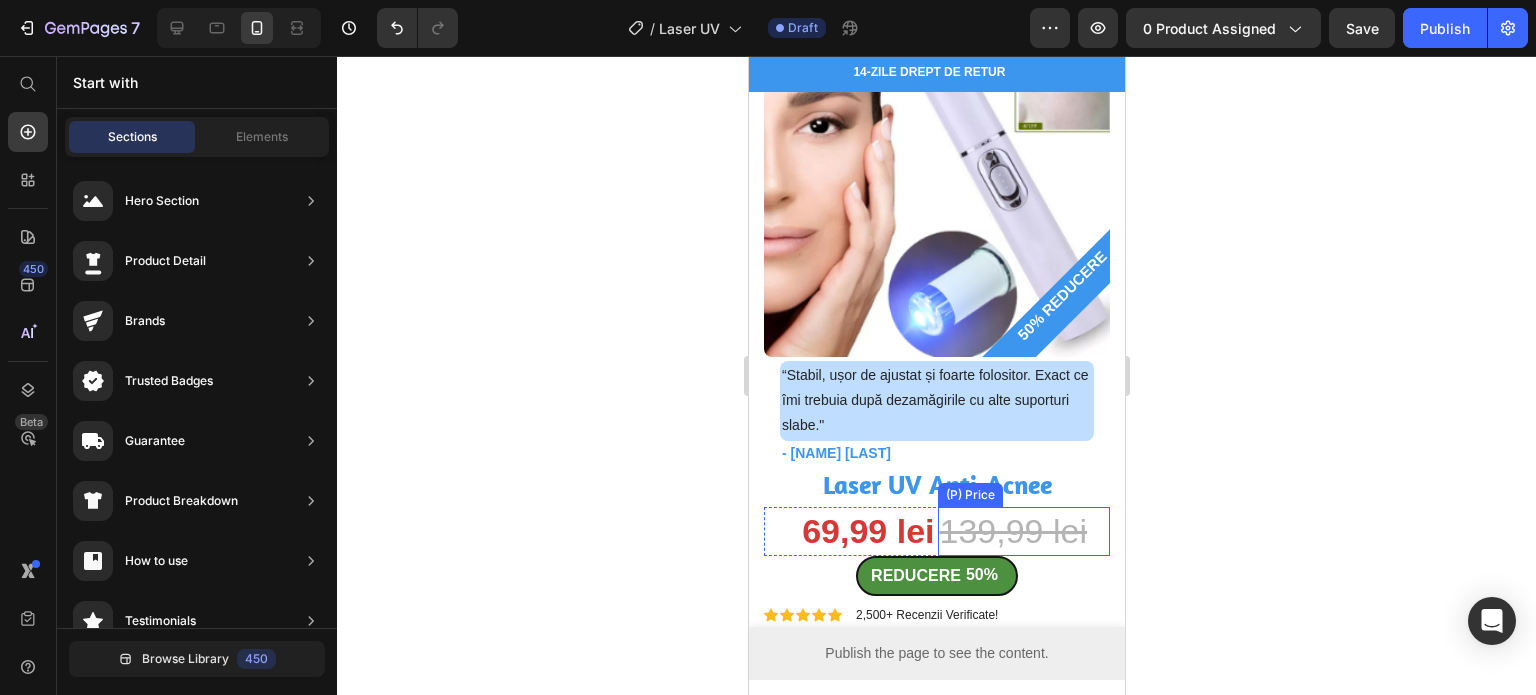 scroll, scrollTop: 100, scrollLeft: 0, axis: vertical 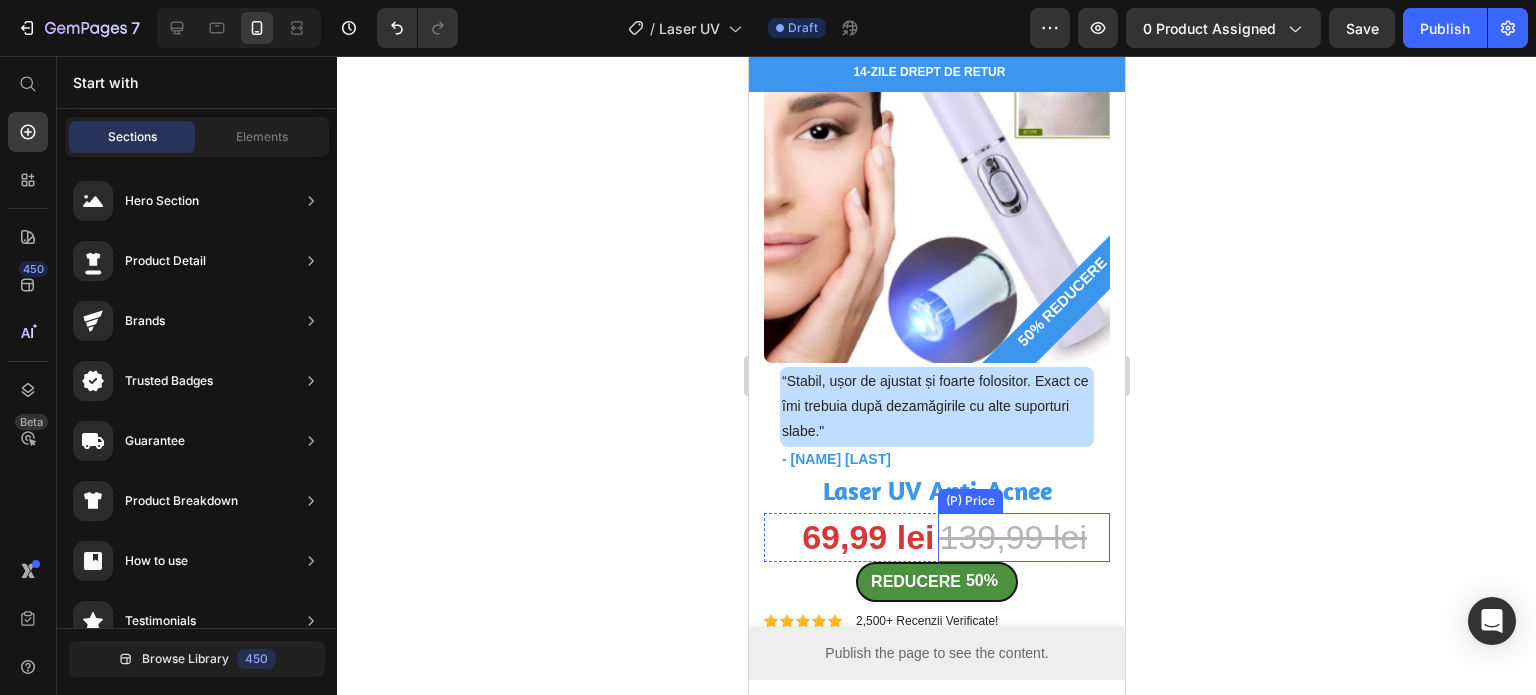 click on "139,99 lei" at bounding box center (1023, 537) 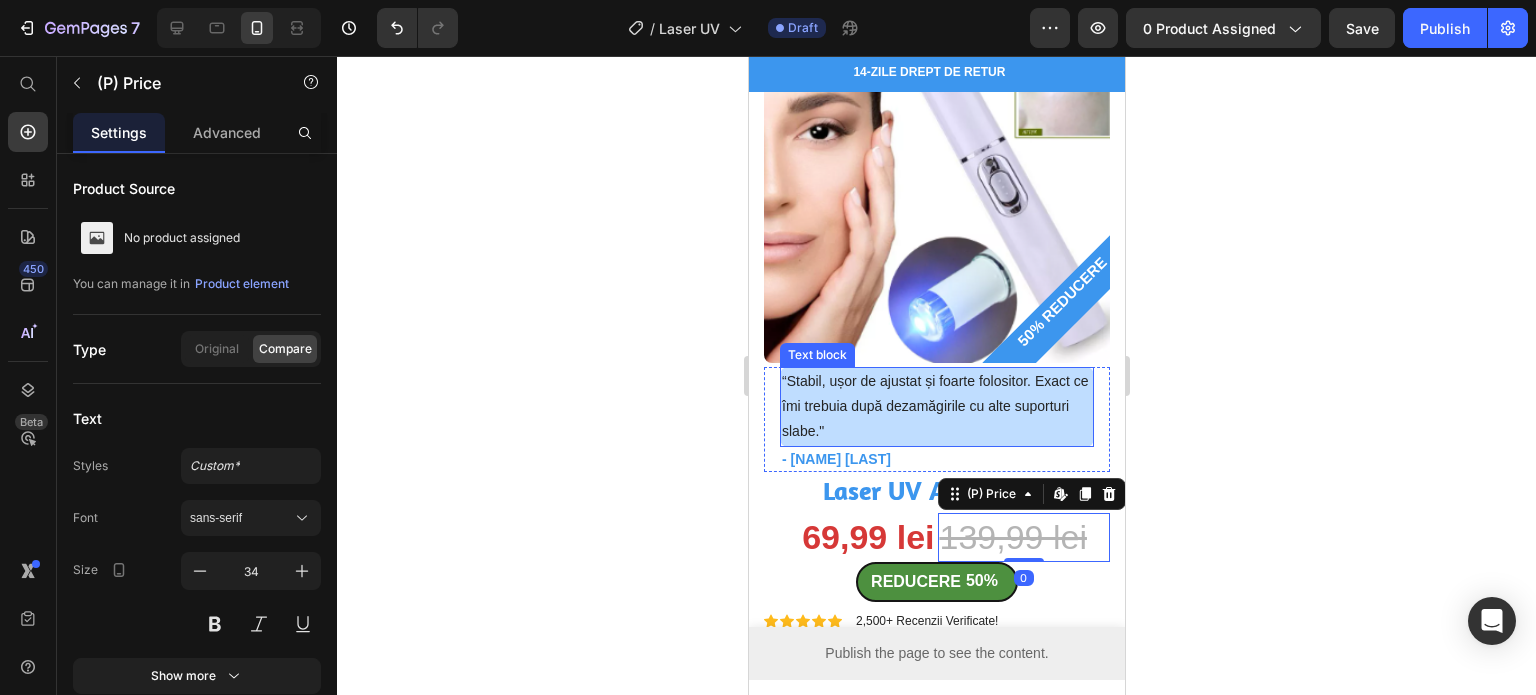 click on "“Stabil, ușor de ajustat și foarte folositor. Exact ce îmi trebuia după dezamăgirile cu alte suporturi slabe."" at bounding box center [936, 407] 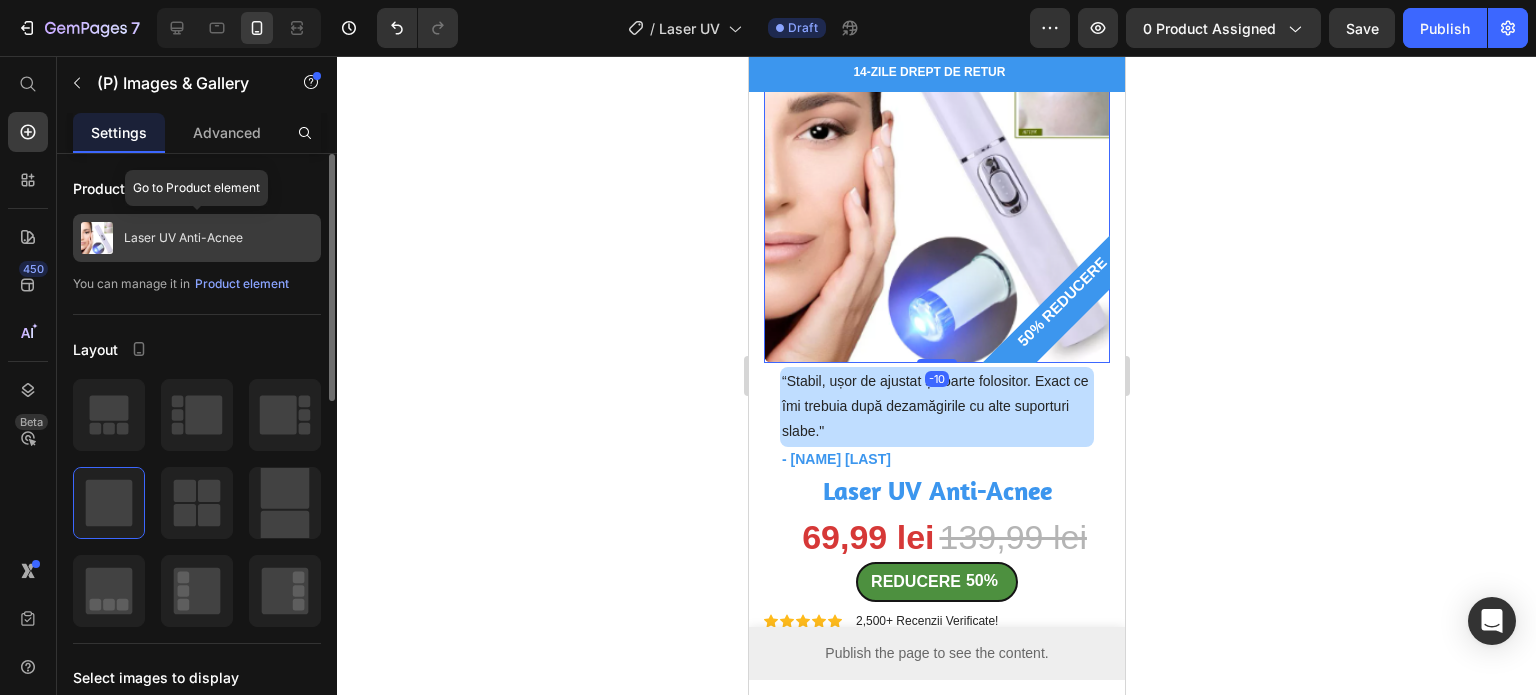 click on "Laser UV Anti-Acnee" at bounding box center [183, 238] 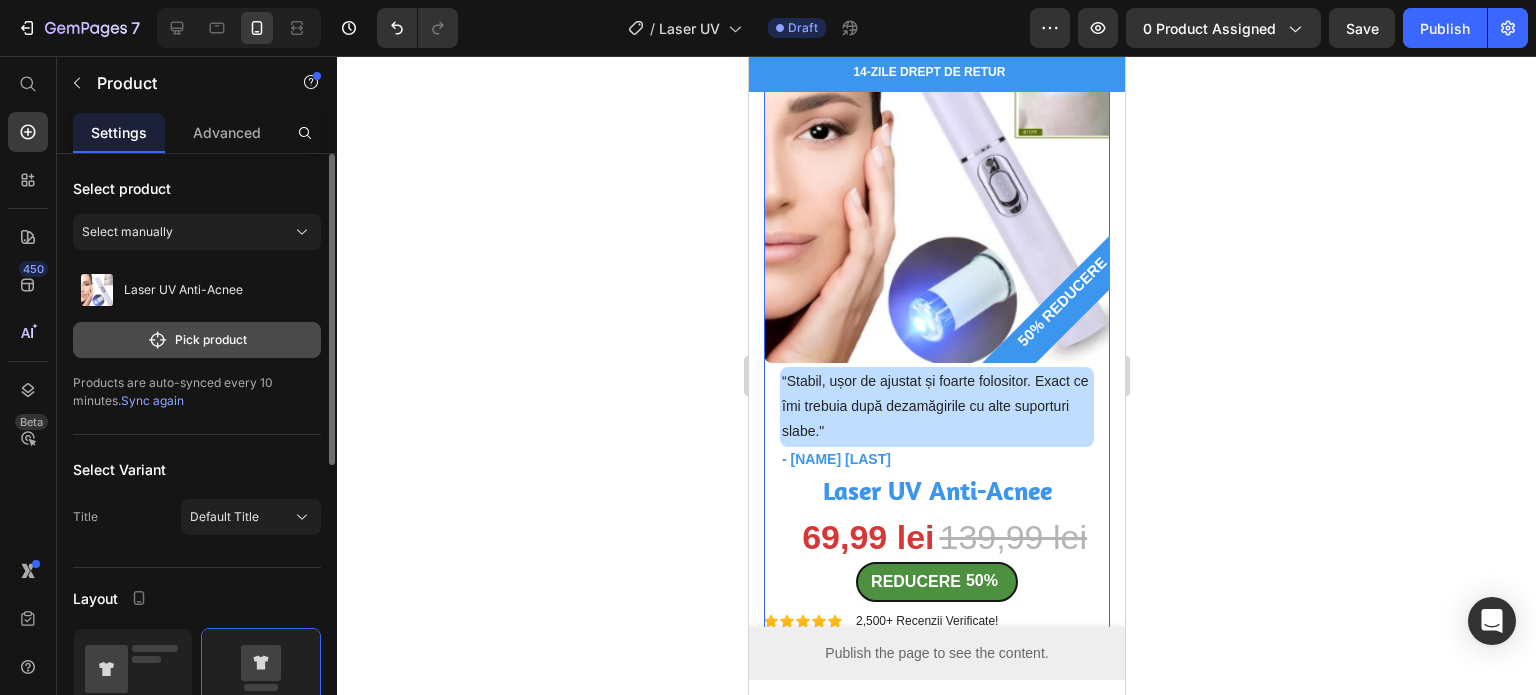 click on "Pick product" at bounding box center (197, 340) 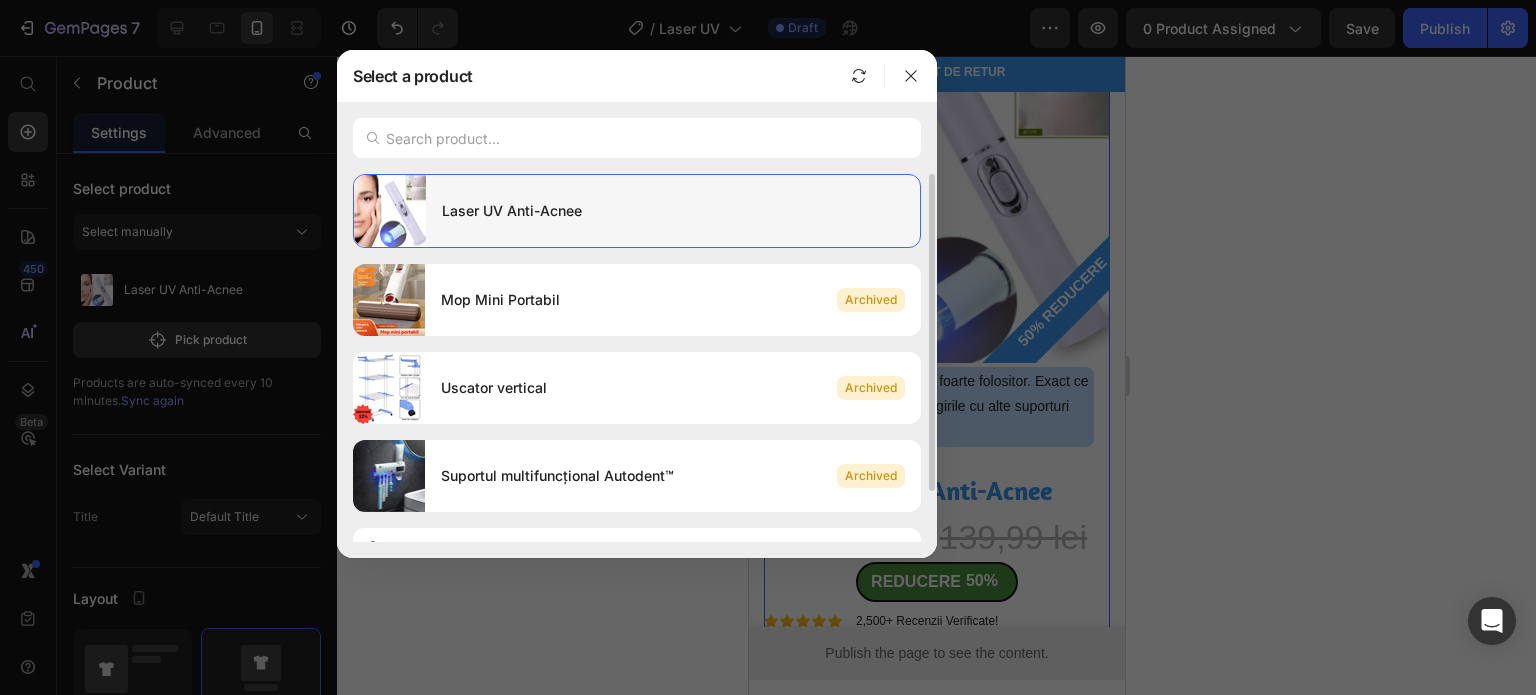 click on "Laser UV Anti-Acnee" at bounding box center [673, 211] 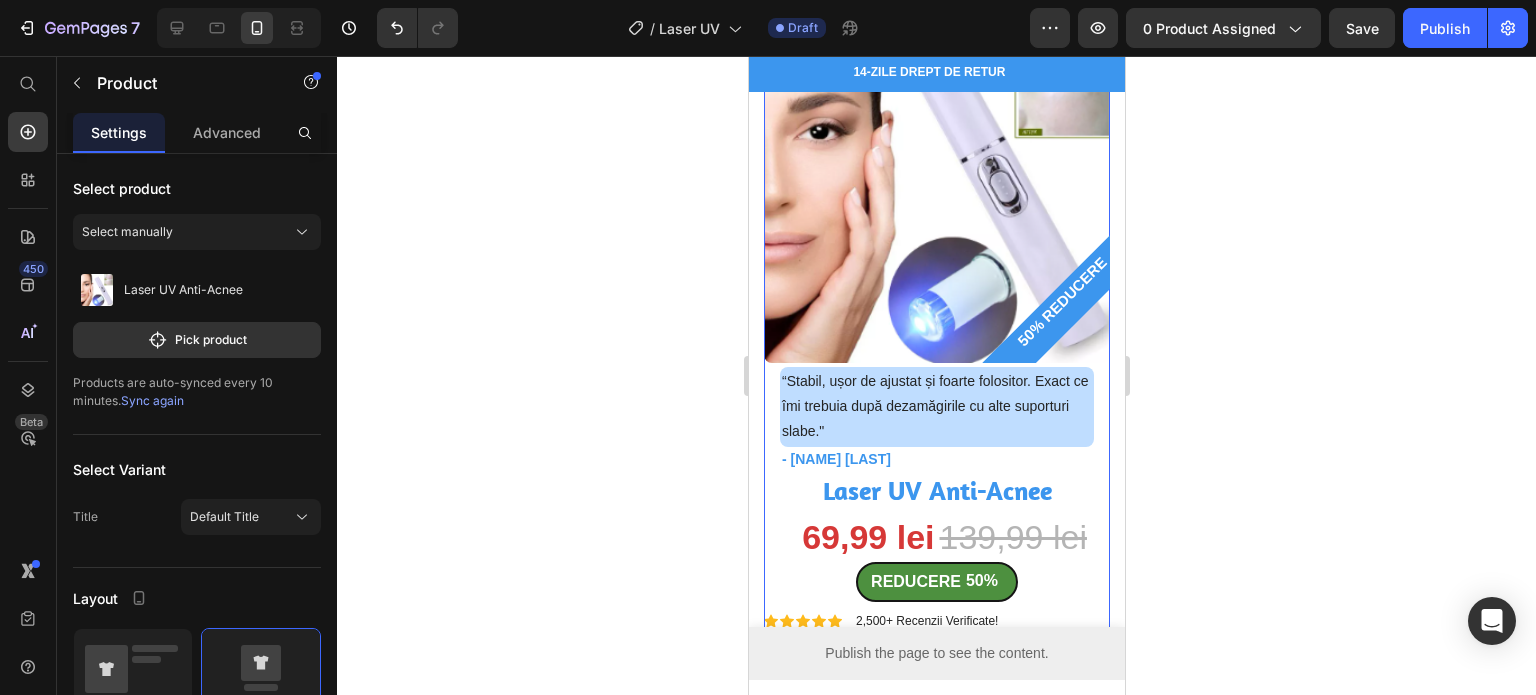click 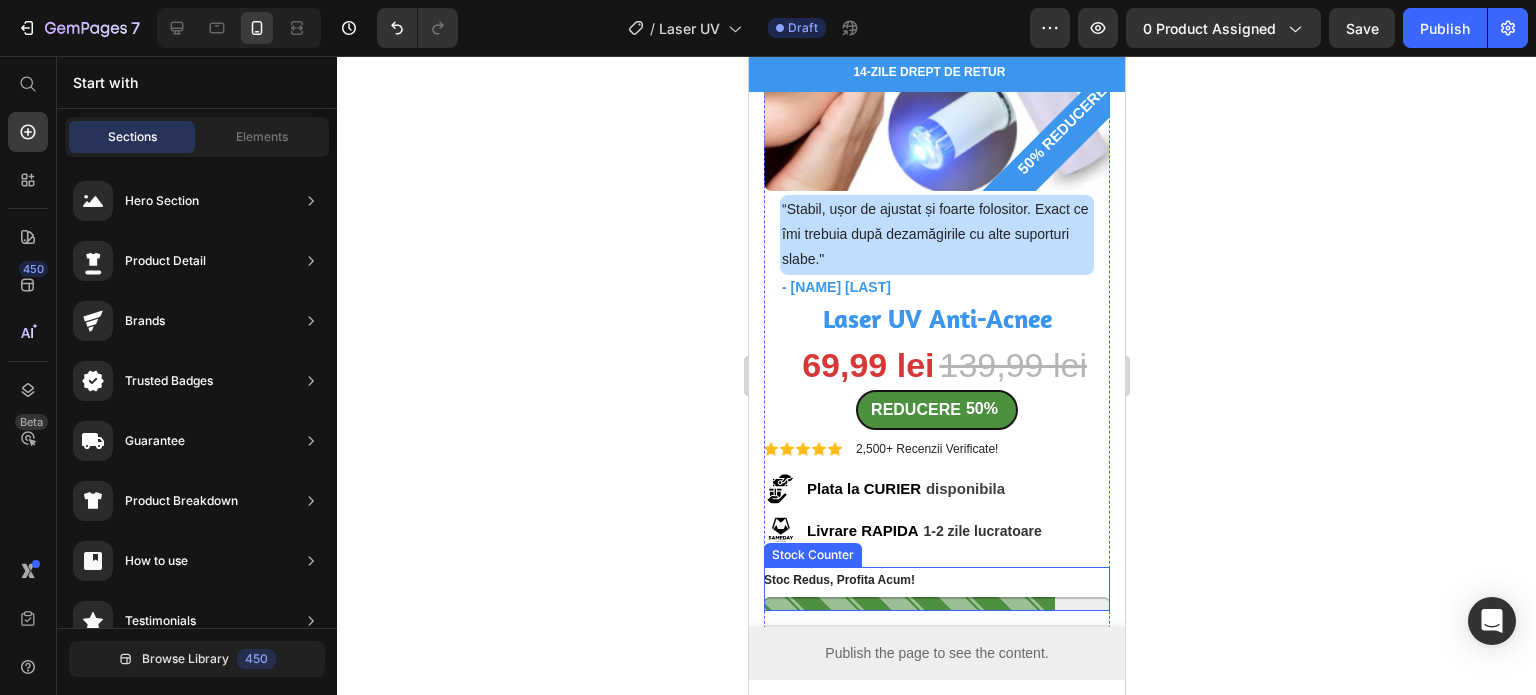 scroll, scrollTop: 200, scrollLeft: 0, axis: vertical 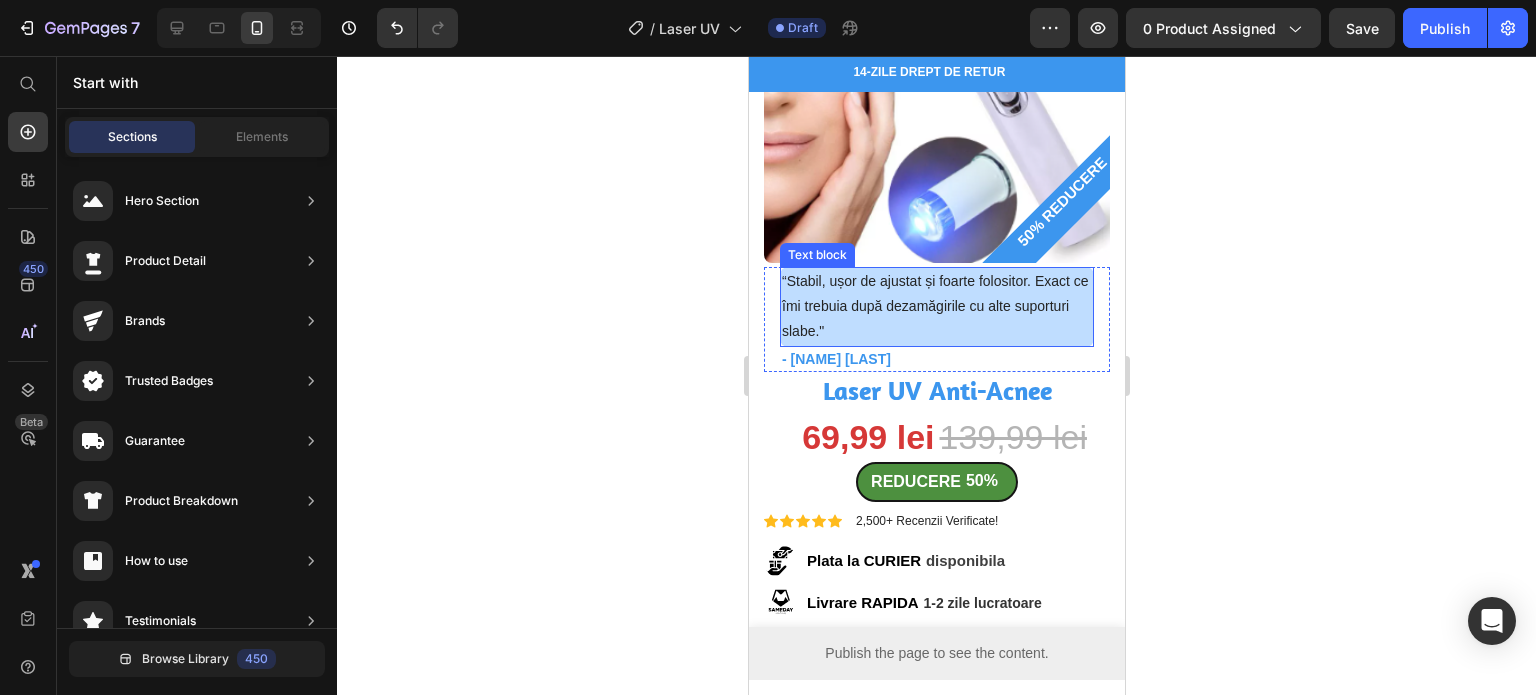 click on "“Stabil, ușor de ajustat și foarte folositor. Exact ce îmi trebuia după dezamăgirile cu alte suporturi slabe."" at bounding box center [936, 307] 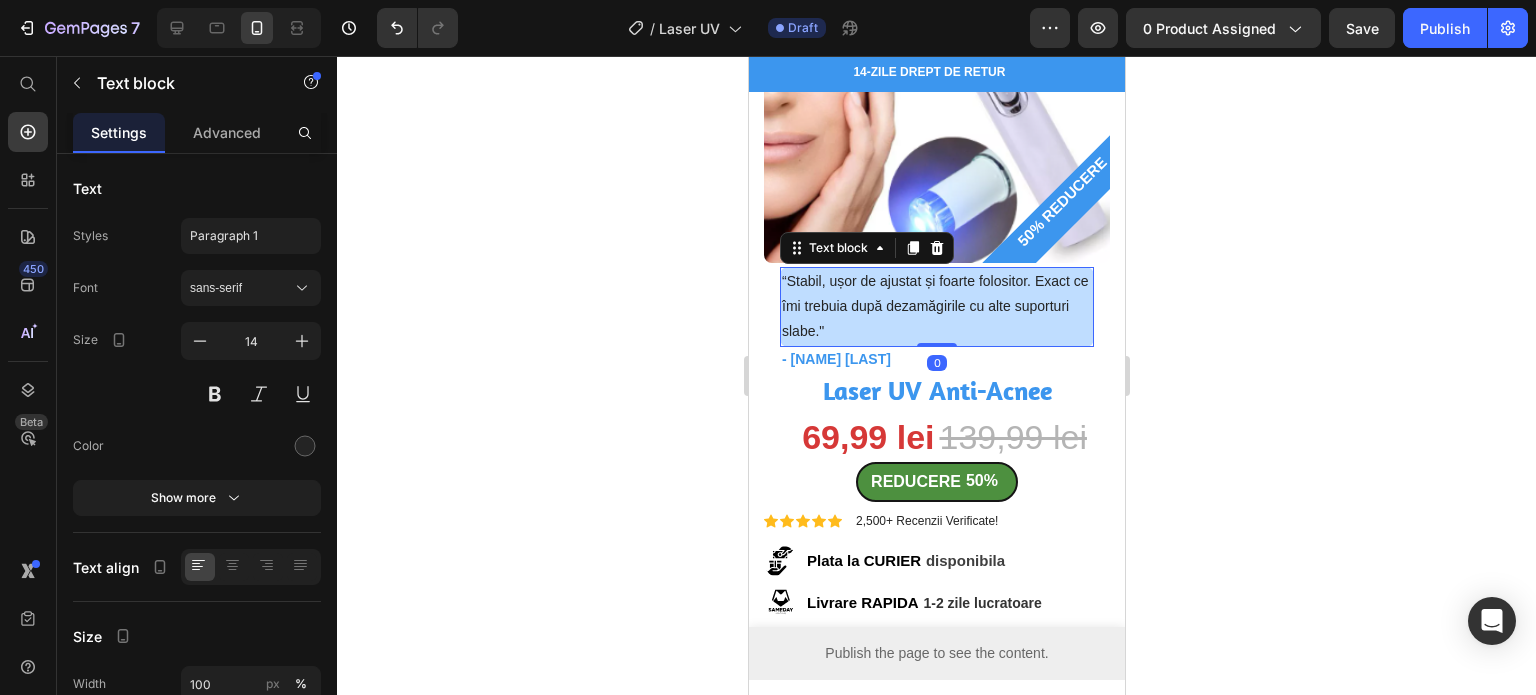 click on "“Stabil, ușor de ajustat și foarte folositor. Exact ce îmi trebuia după dezamăgirile cu alte suporturi slabe."" at bounding box center [936, 307] 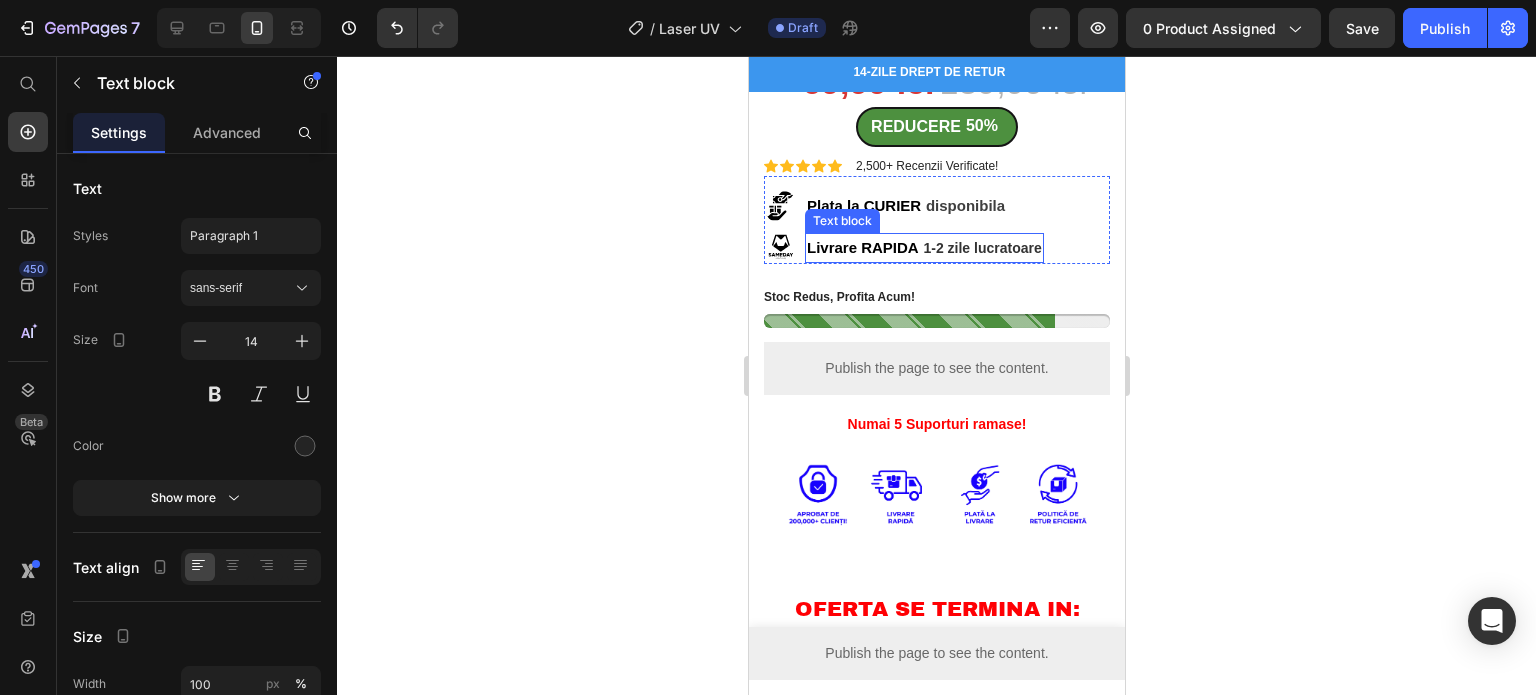 scroll, scrollTop: 600, scrollLeft: 0, axis: vertical 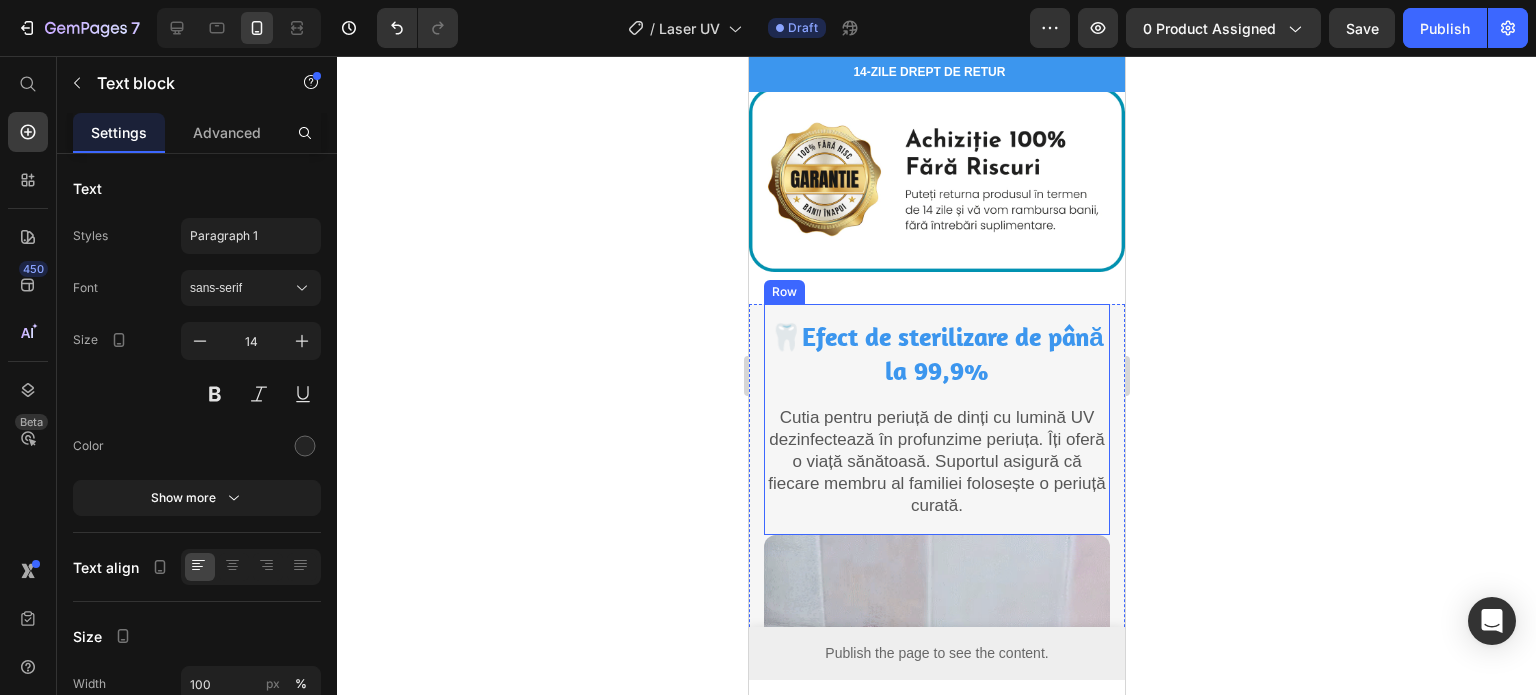 click on "🦷Efect de sterilizare de până la 99,9%" at bounding box center (936, 354) 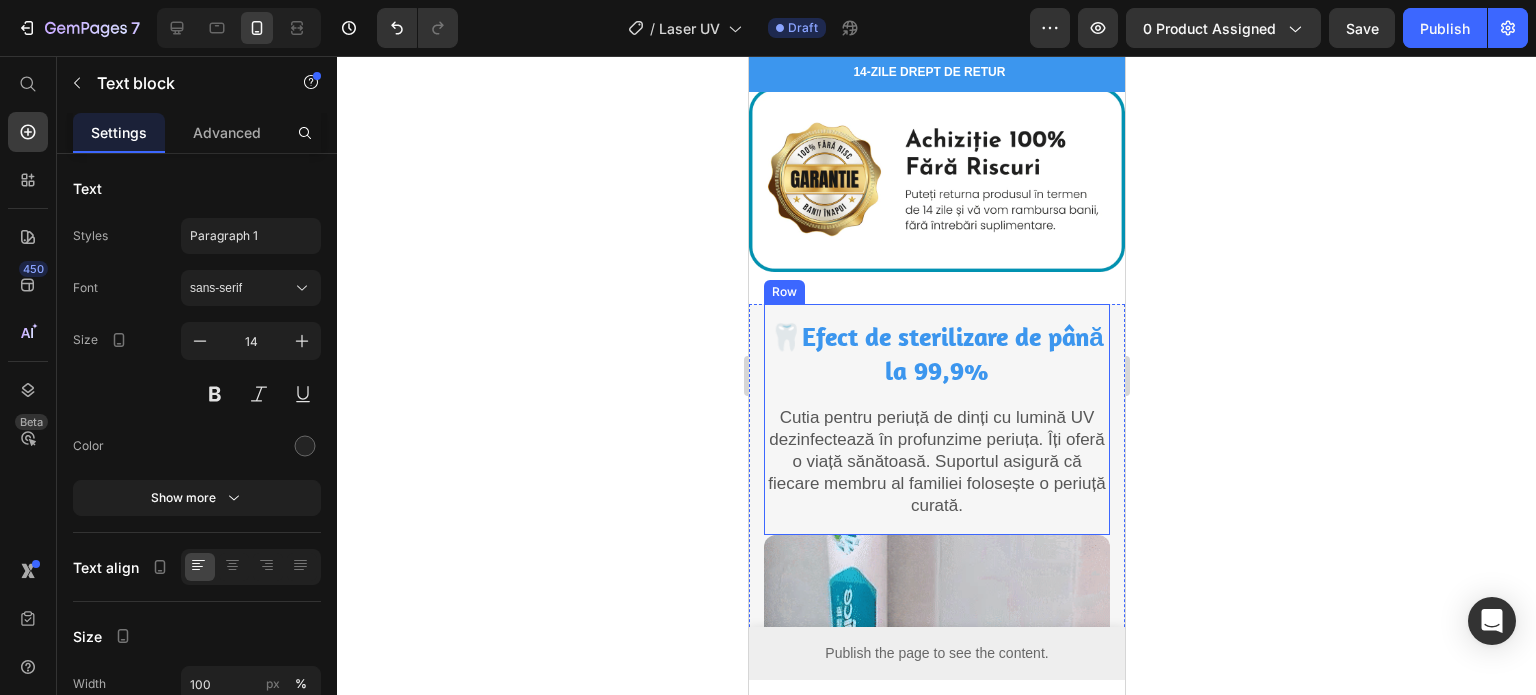click on "🦷Efect de sterilizare de până la 99,9%" at bounding box center [936, 354] 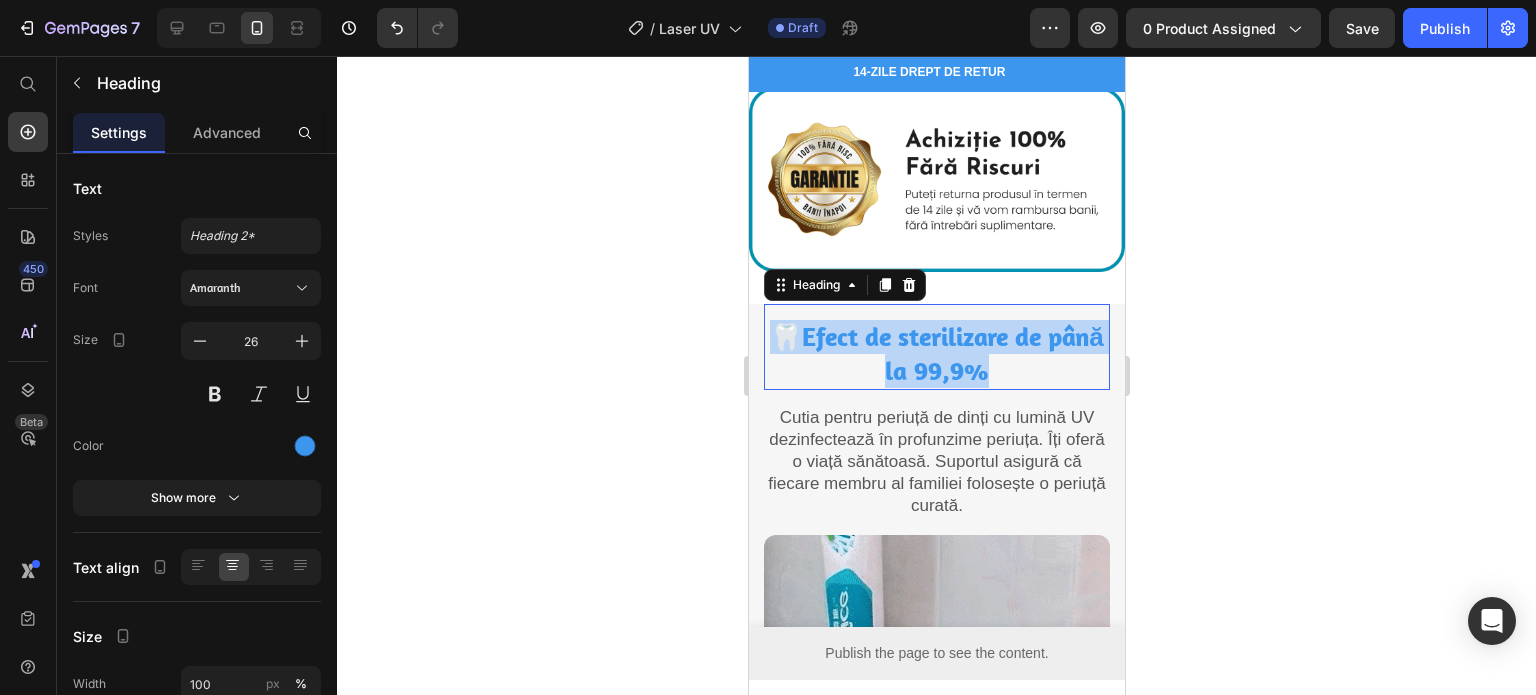 click on "🦷Efect de sterilizare de până la 99,9%" at bounding box center (936, 354) 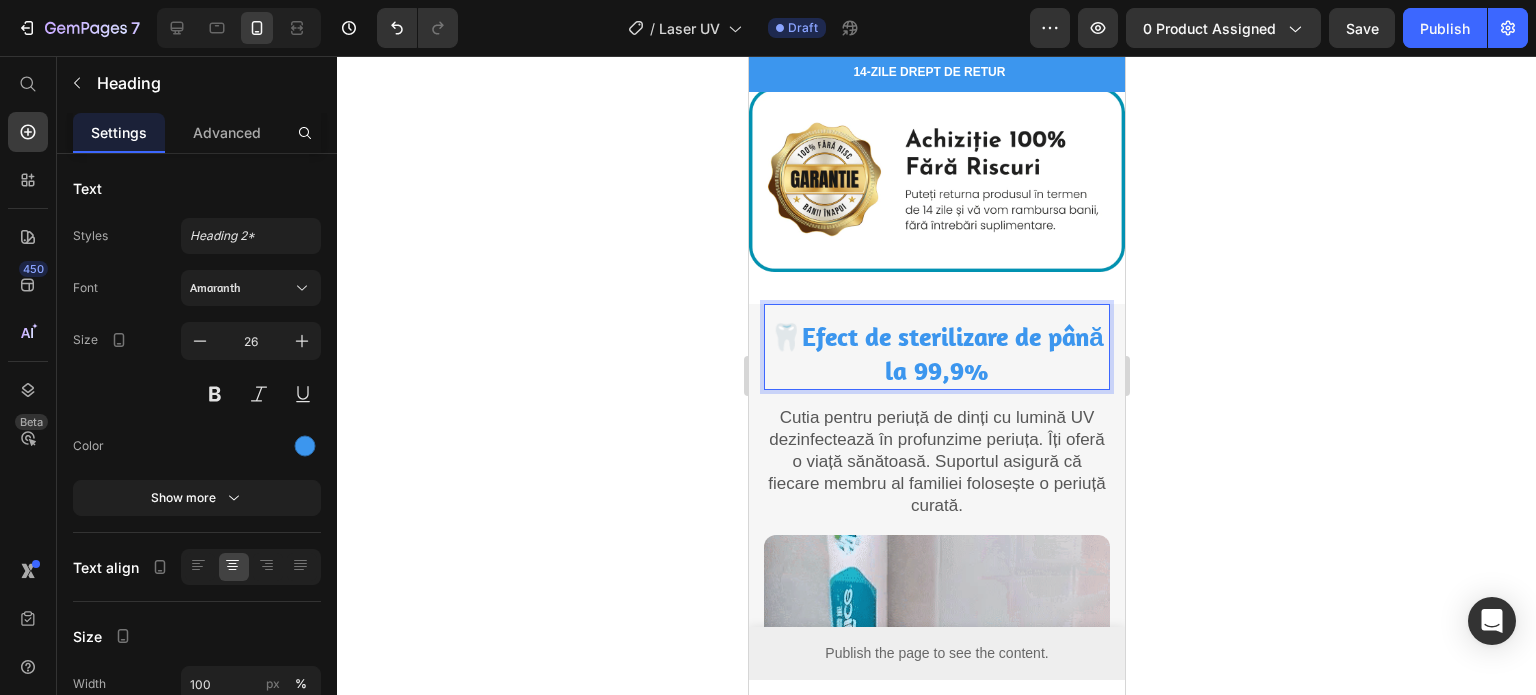 click on "🦷Efect de sterilizare de până la 99,9%" at bounding box center [936, 354] 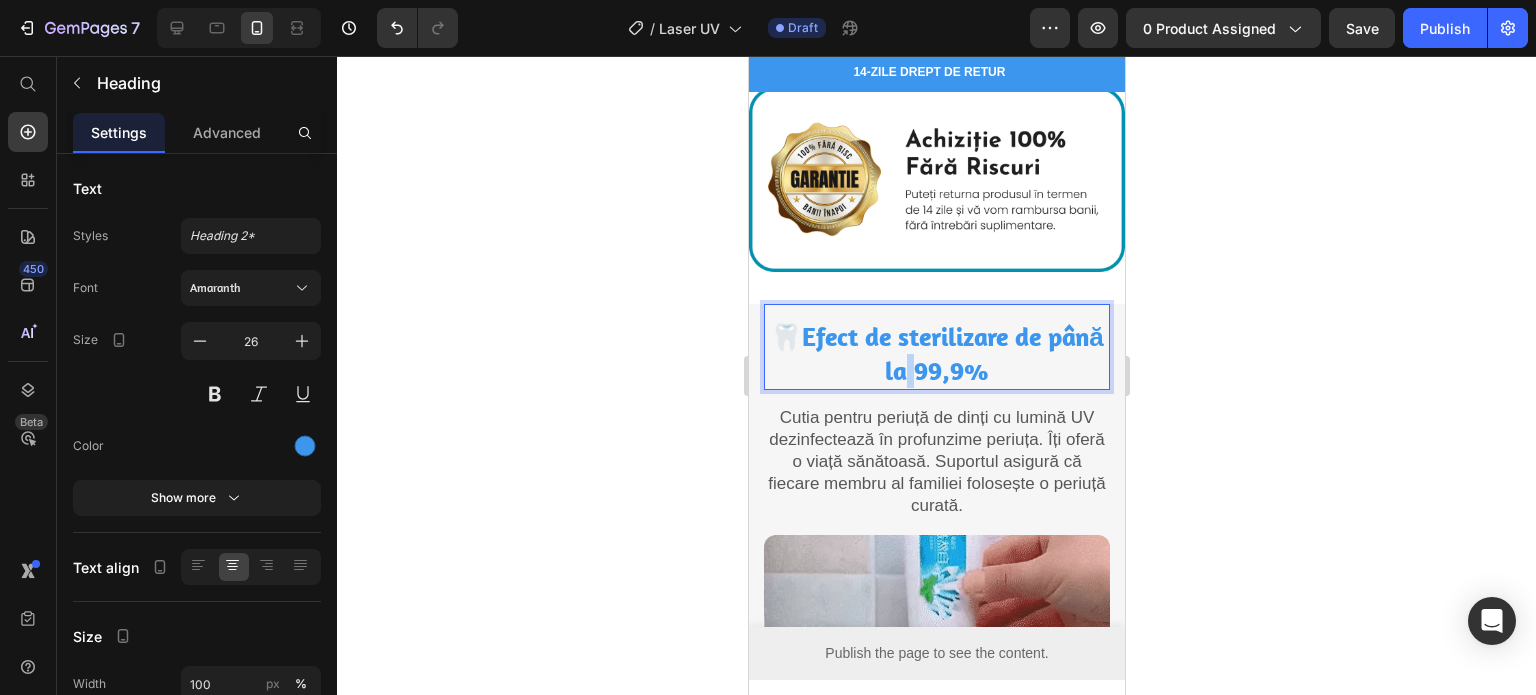 click on "🦷Efect de sterilizare de până la 99,9%" at bounding box center [936, 354] 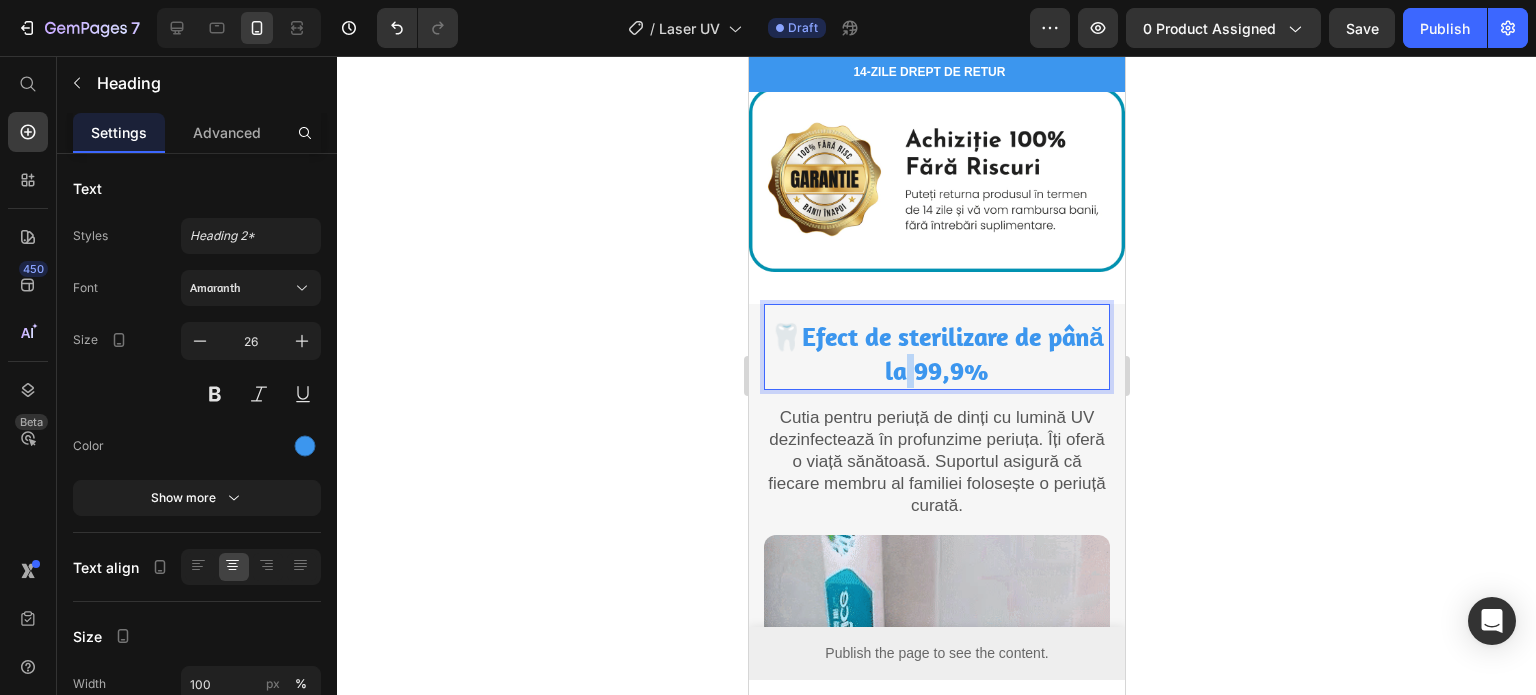click on "🦷Efect de sterilizare de până la 99,9%" at bounding box center (936, 354) 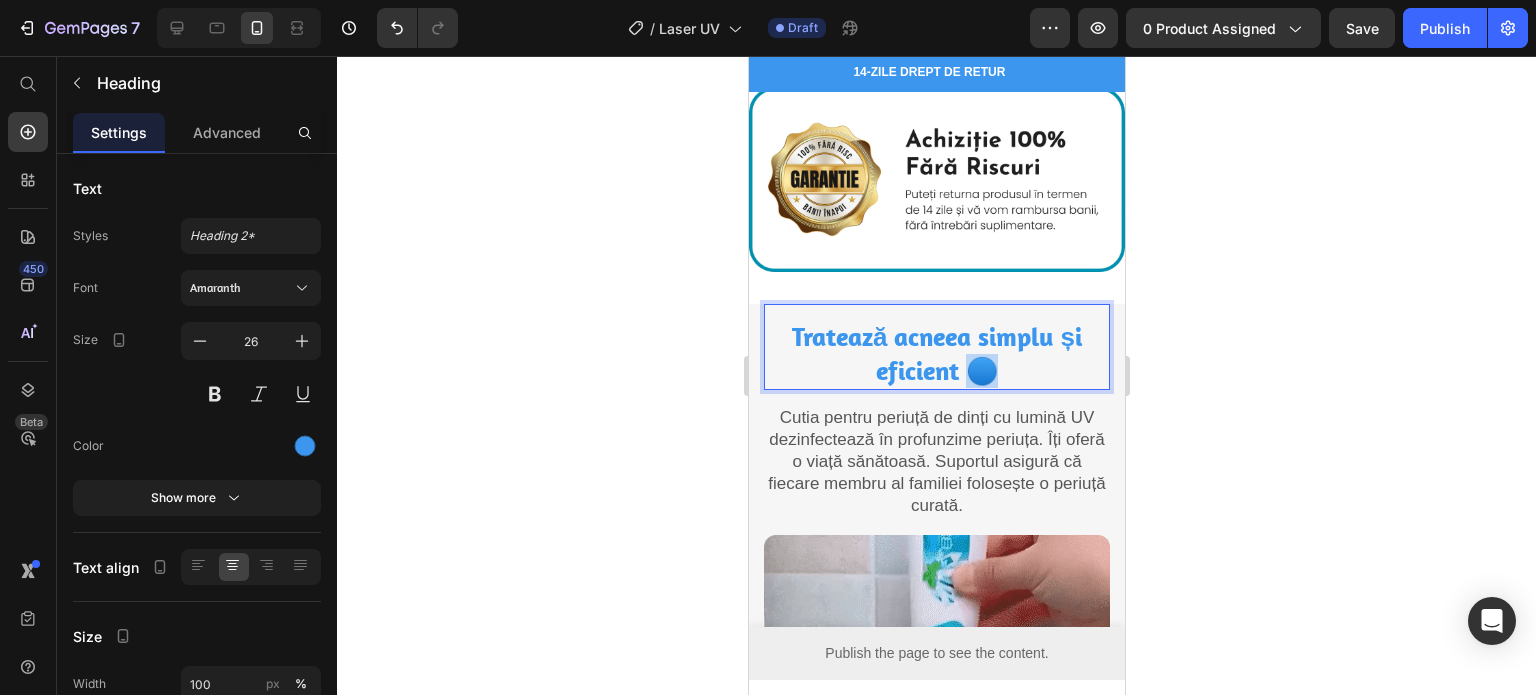 drag, startPoint x: 962, startPoint y: 346, endPoint x: 989, endPoint y: 348, distance: 27.073973 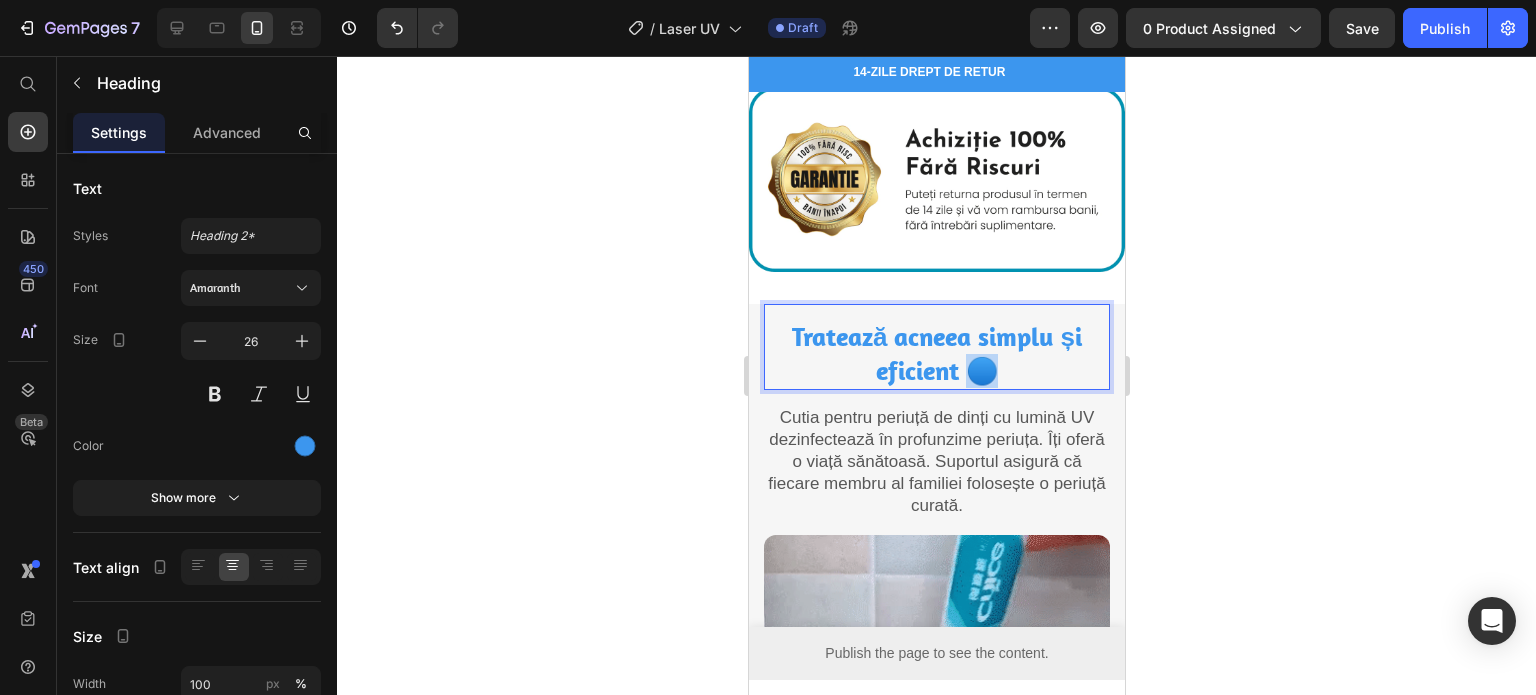 click on "Tratează acneea simplu și eficient 🔵" at bounding box center (936, 354) 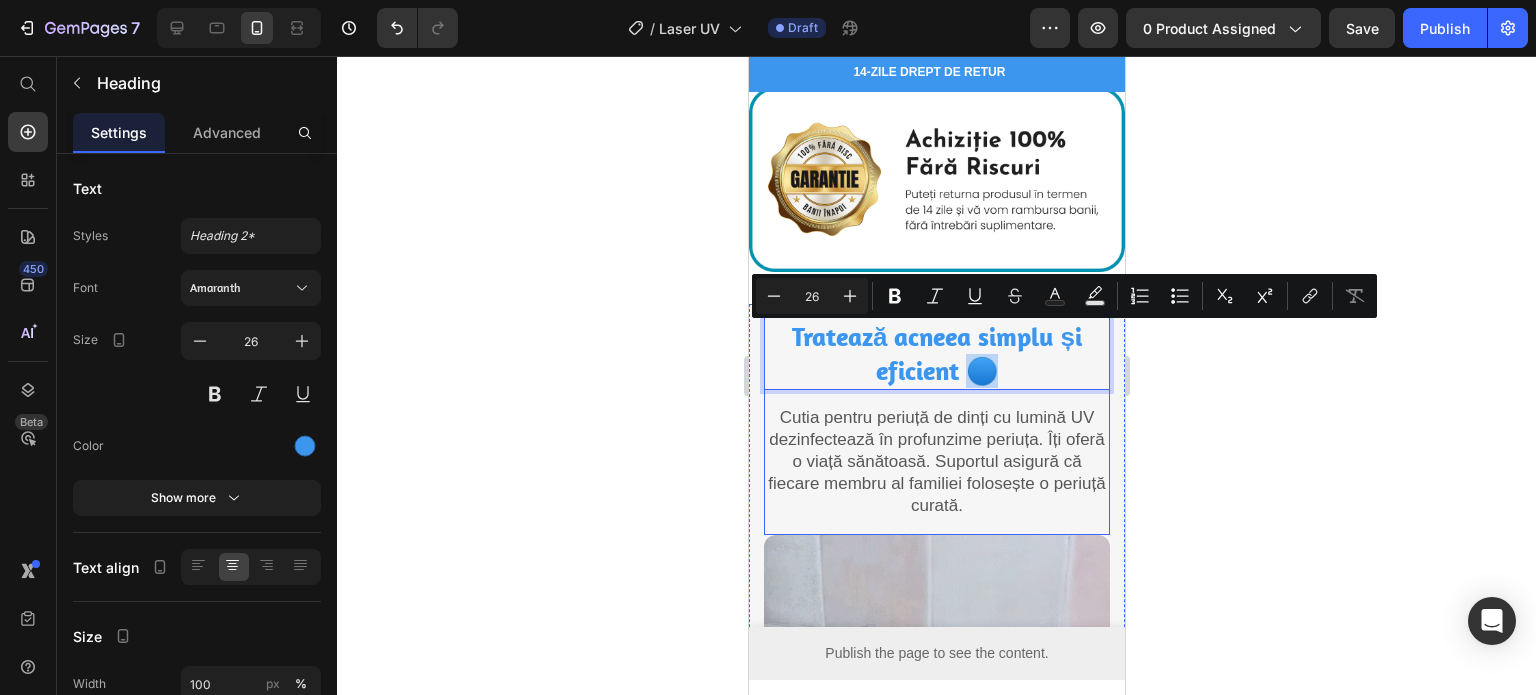 copy on "🔵" 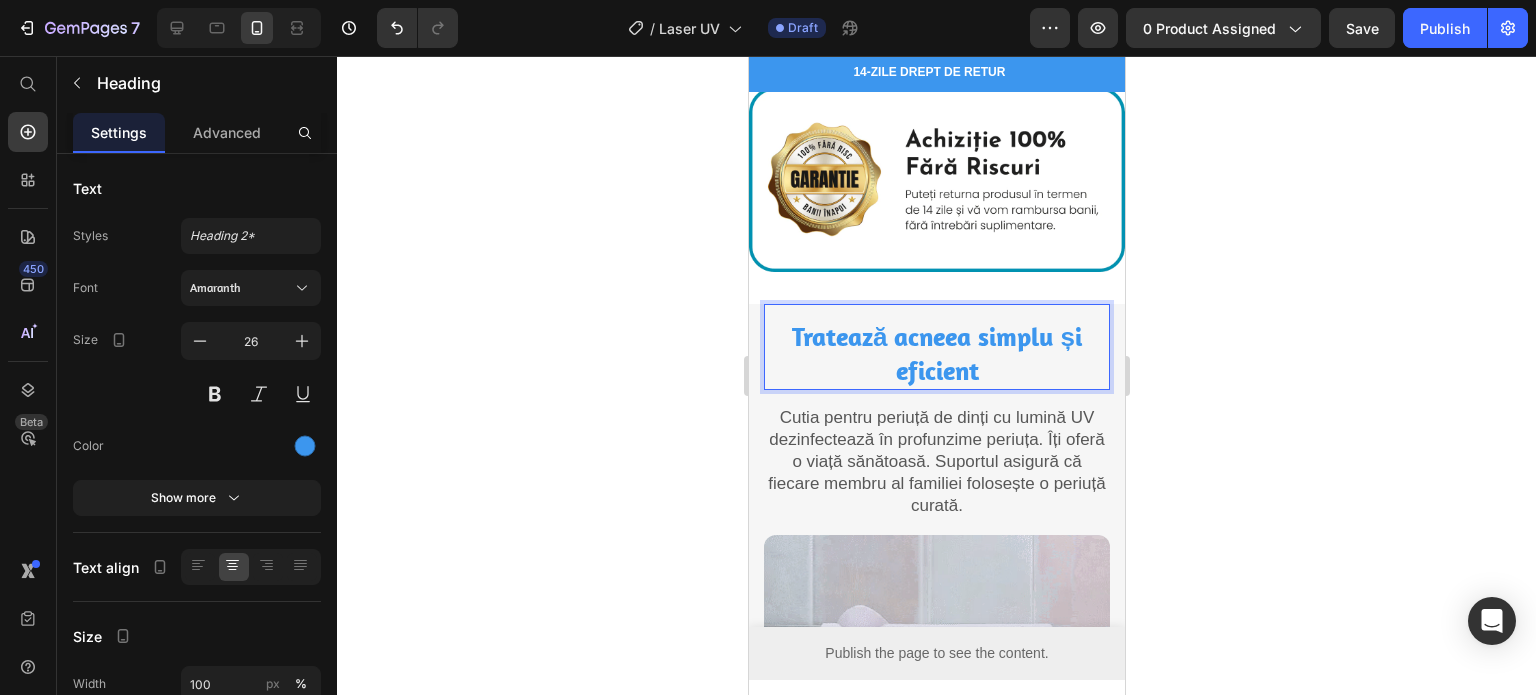 click on "Tratează acneea simplu și eficient" at bounding box center (936, 354) 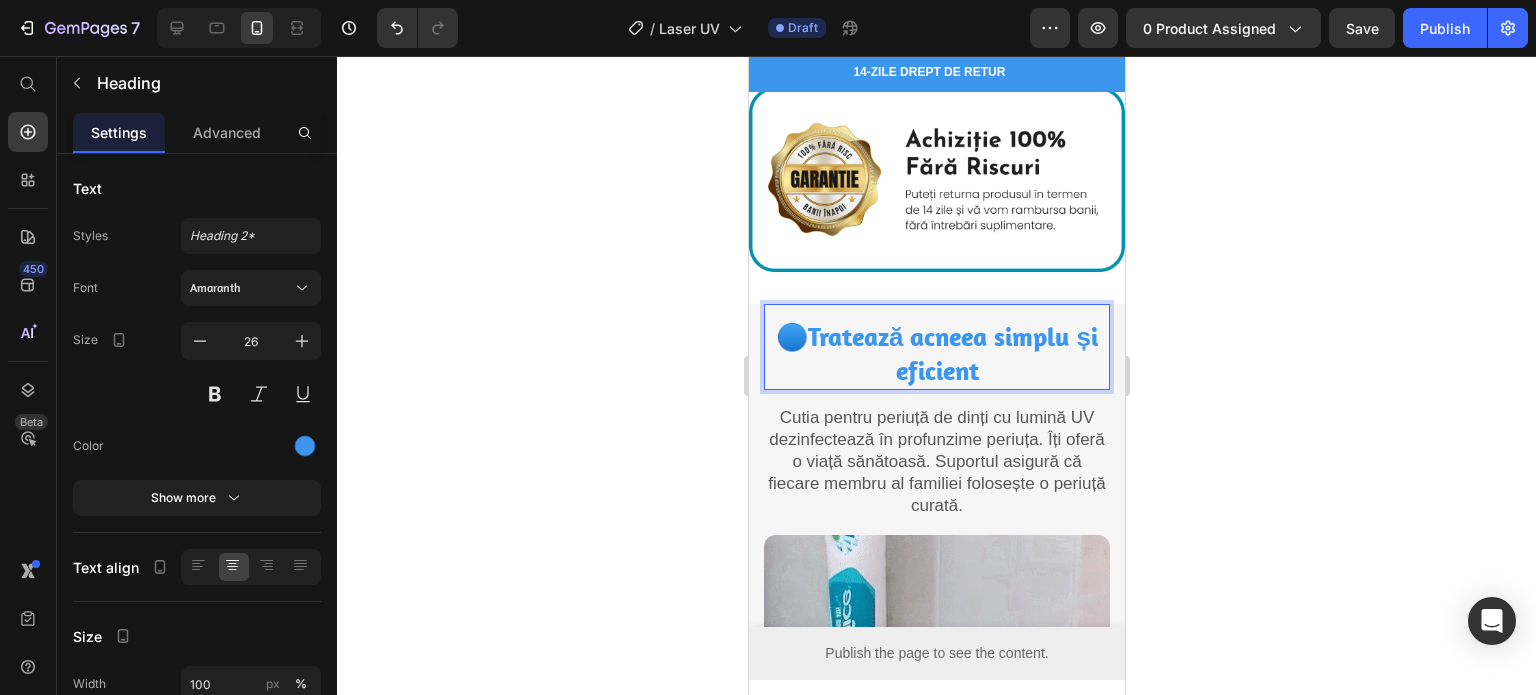 drag, startPoint x: 1336, startPoint y: 353, endPoint x: 1222, endPoint y: 379, distance: 116.92733 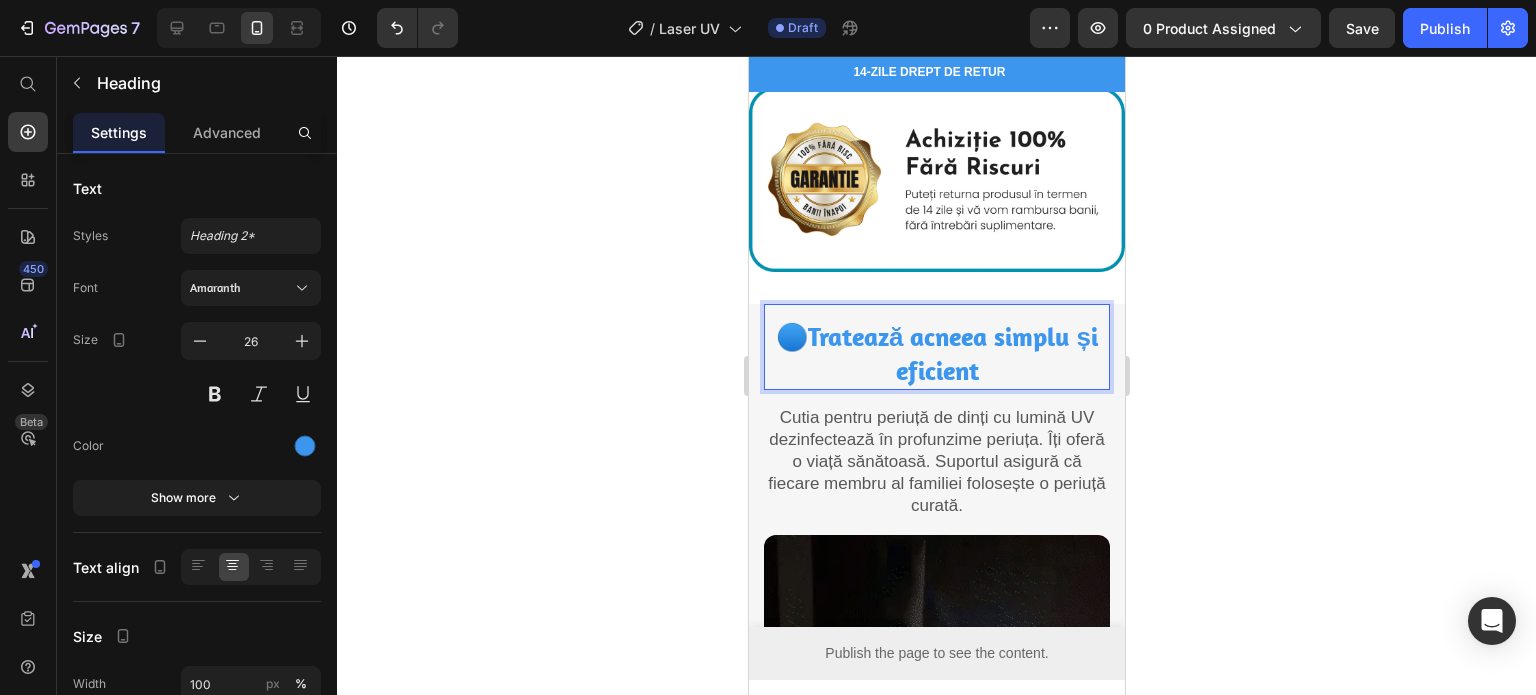 click 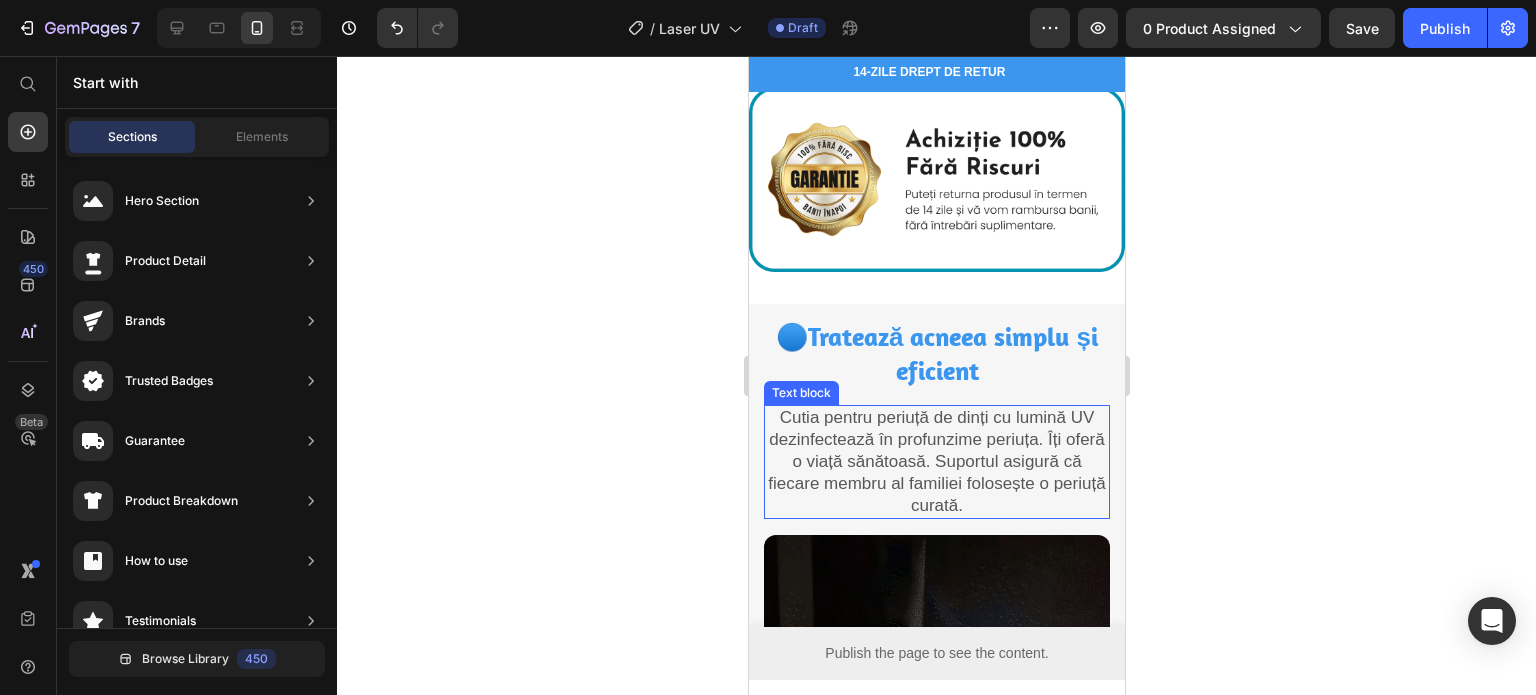 click on "Cutia pentru periuță de dinți cu lumină UV dezinfectează în profunzime periuța. Îți oferă o viață sănătoasă. Suportul asigură că fiecare membru al familiei folosește o periuță curată." at bounding box center (936, 462) 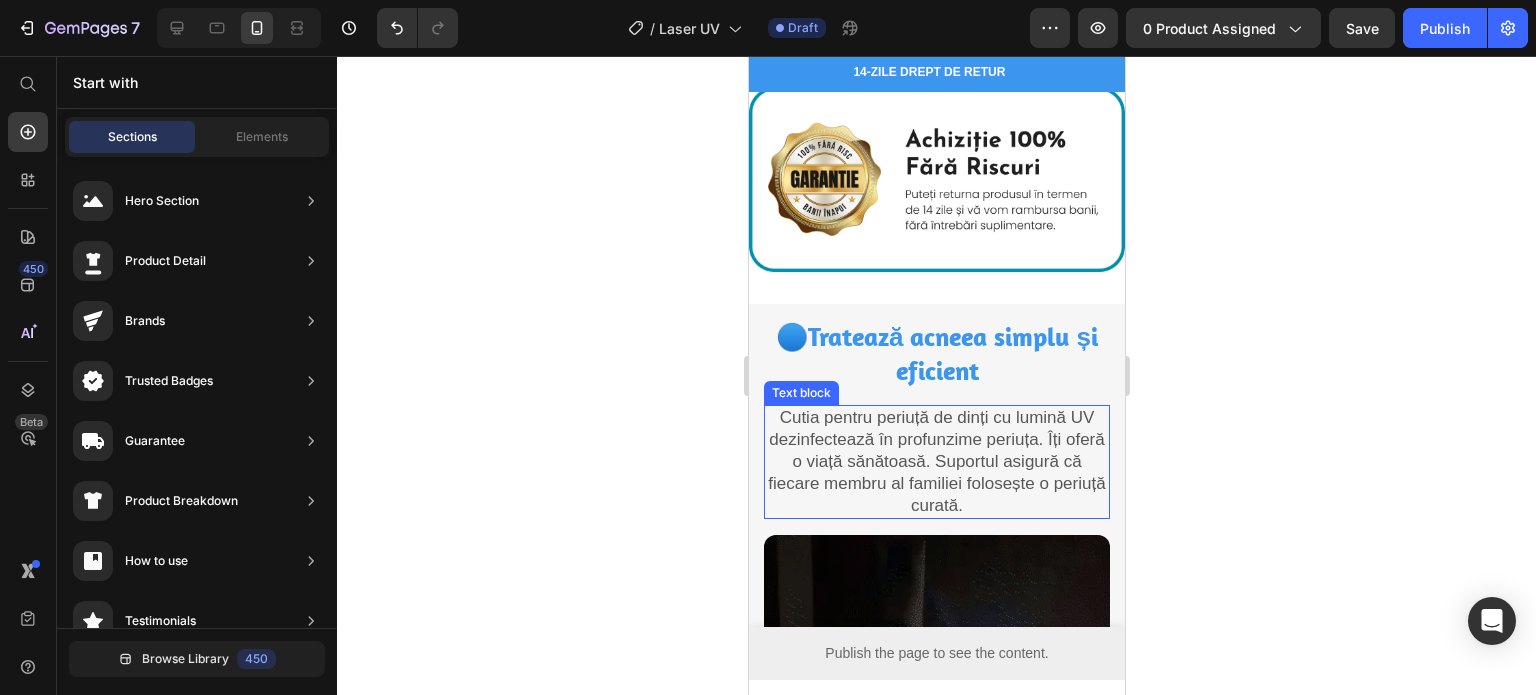 drag, startPoint x: 885, startPoint y: 425, endPoint x: 895, endPoint y: 424, distance: 10.049875 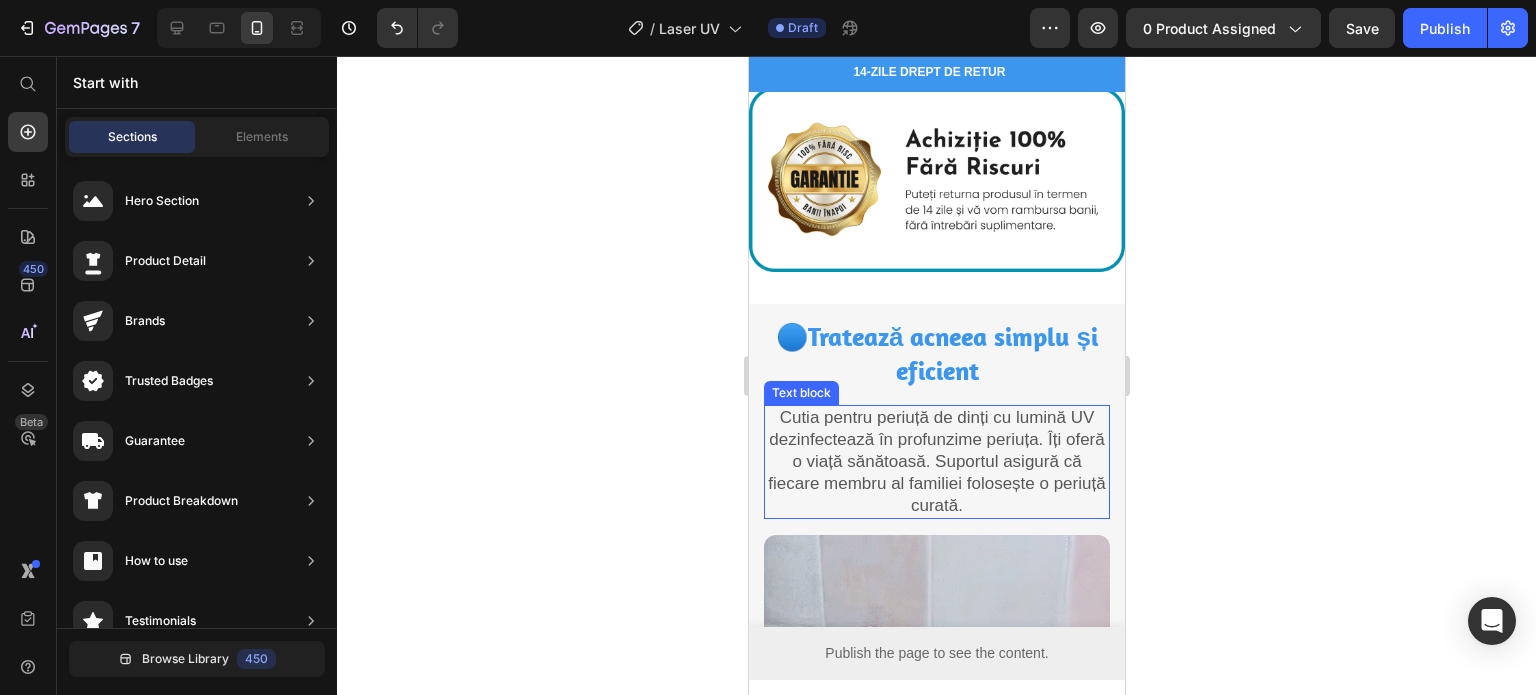 click on "Cutia pentru periuță de dinți cu lumină UV dezinfectează în profunzime periuța. Îți oferă o viață sănătoasă. Suportul asigură că fiecare membru al familiei folosește o periuță curată." at bounding box center (936, 462) 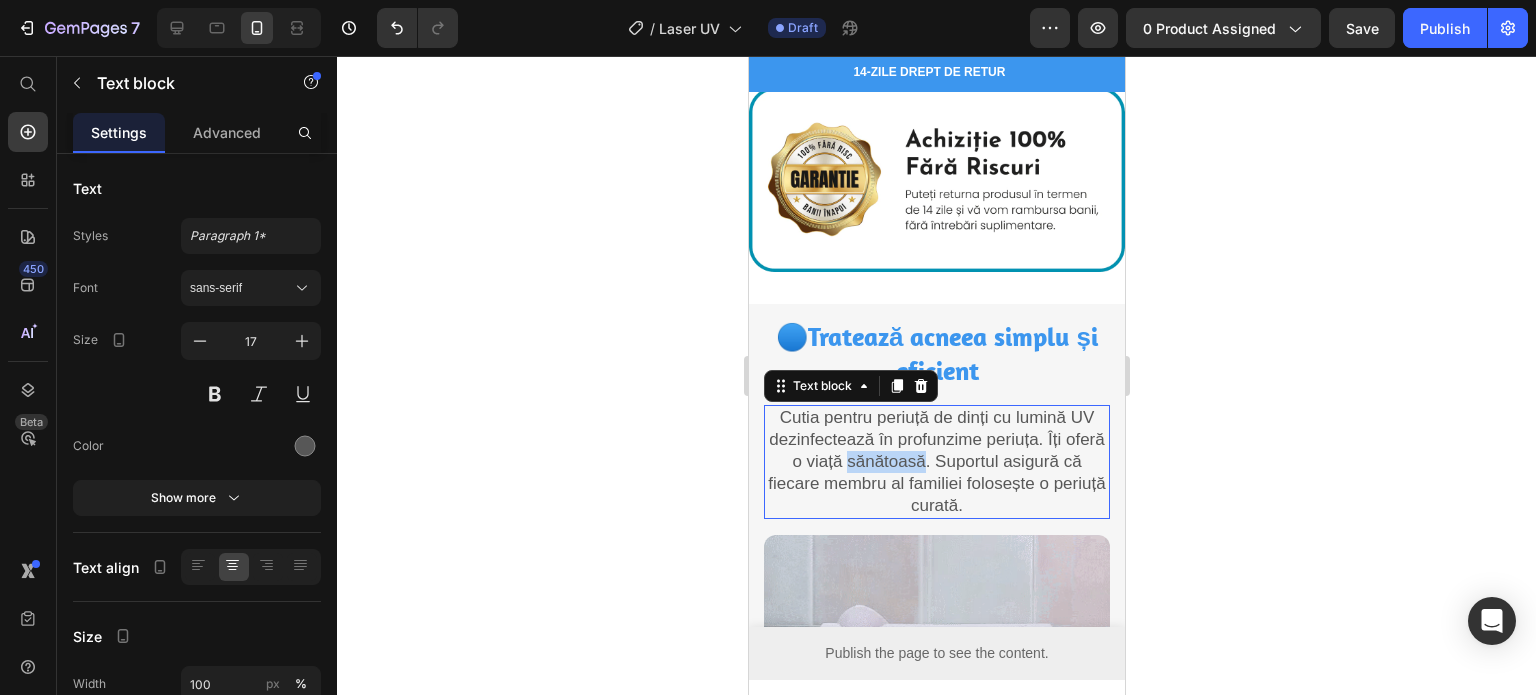 click on "Cutia pentru periuță de dinți cu lumină UV dezinfectează în profunzime periuța. Îți oferă o viață sănătoasă. Suportul asigură că fiecare membru al familiei folosește o periuță curată." at bounding box center [936, 462] 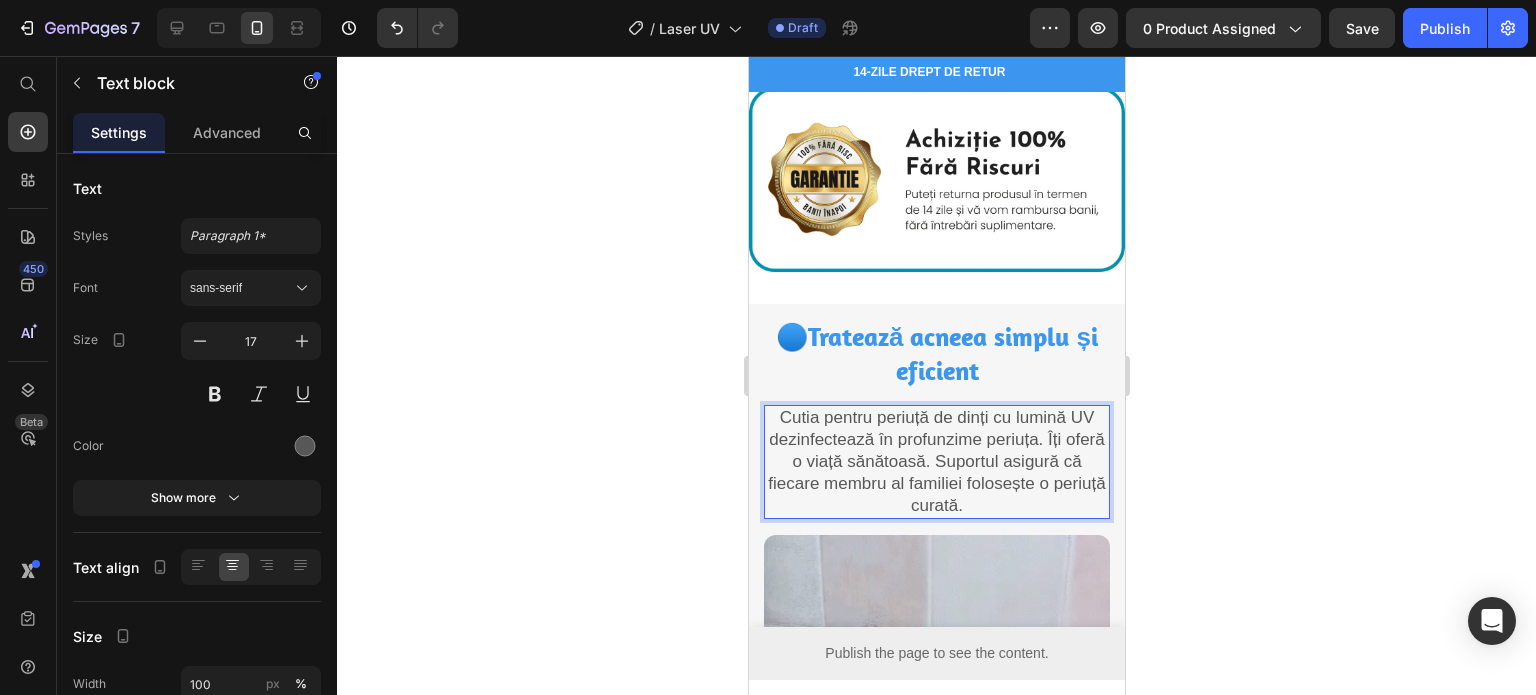 click on "Cutia pentru periuță de dinți cu lumină UV dezinfectează în profunzime periuța. Îți oferă o viață sănătoasă. Suportul asigură că fiecare membru al familiei folosește o periuță curată." at bounding box center (936, 462) 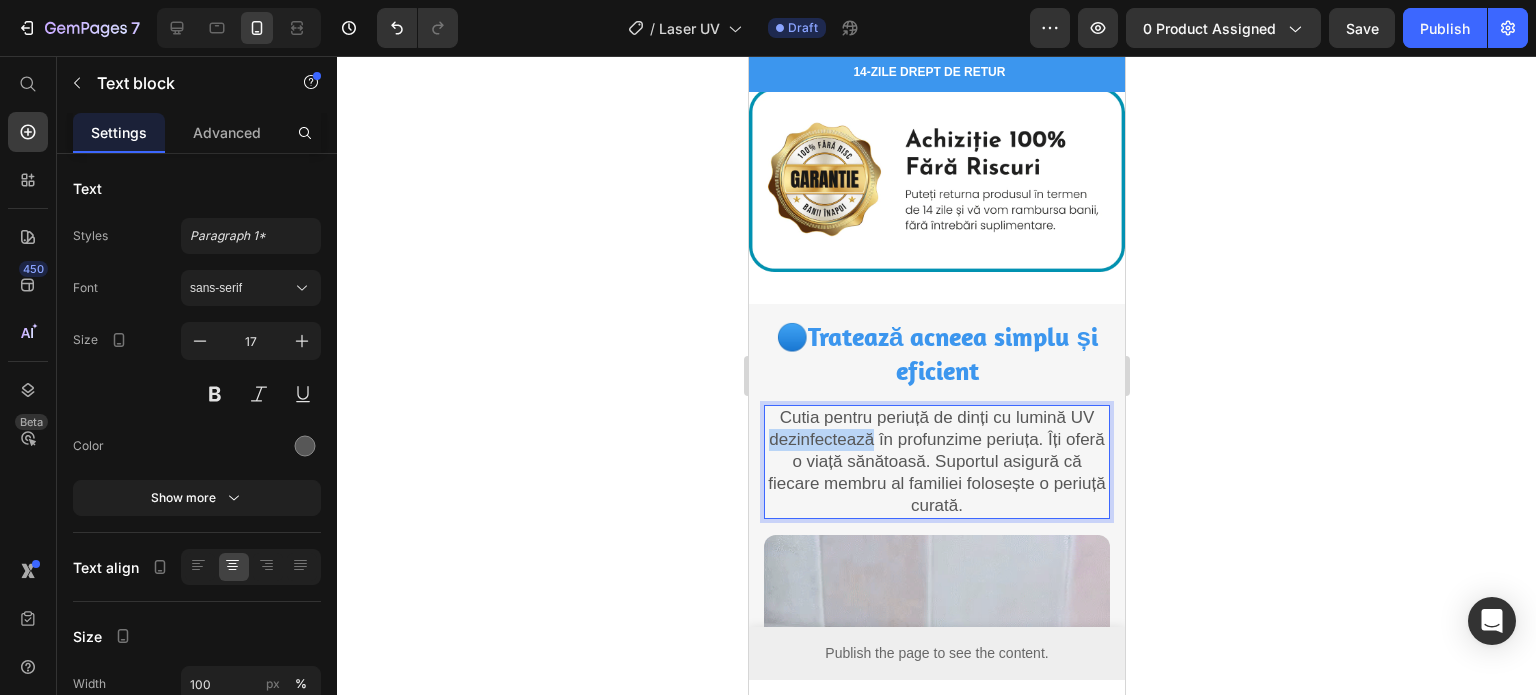 click on "Cutia pentru periuță de dinți cu lumină UV dezinfectează în profunzime periuța. Îți oferă o viață sănătoasă. Suportul asigură că fiecare membru al familiei folosește o periuță curată." at bounding box center (936, 462) 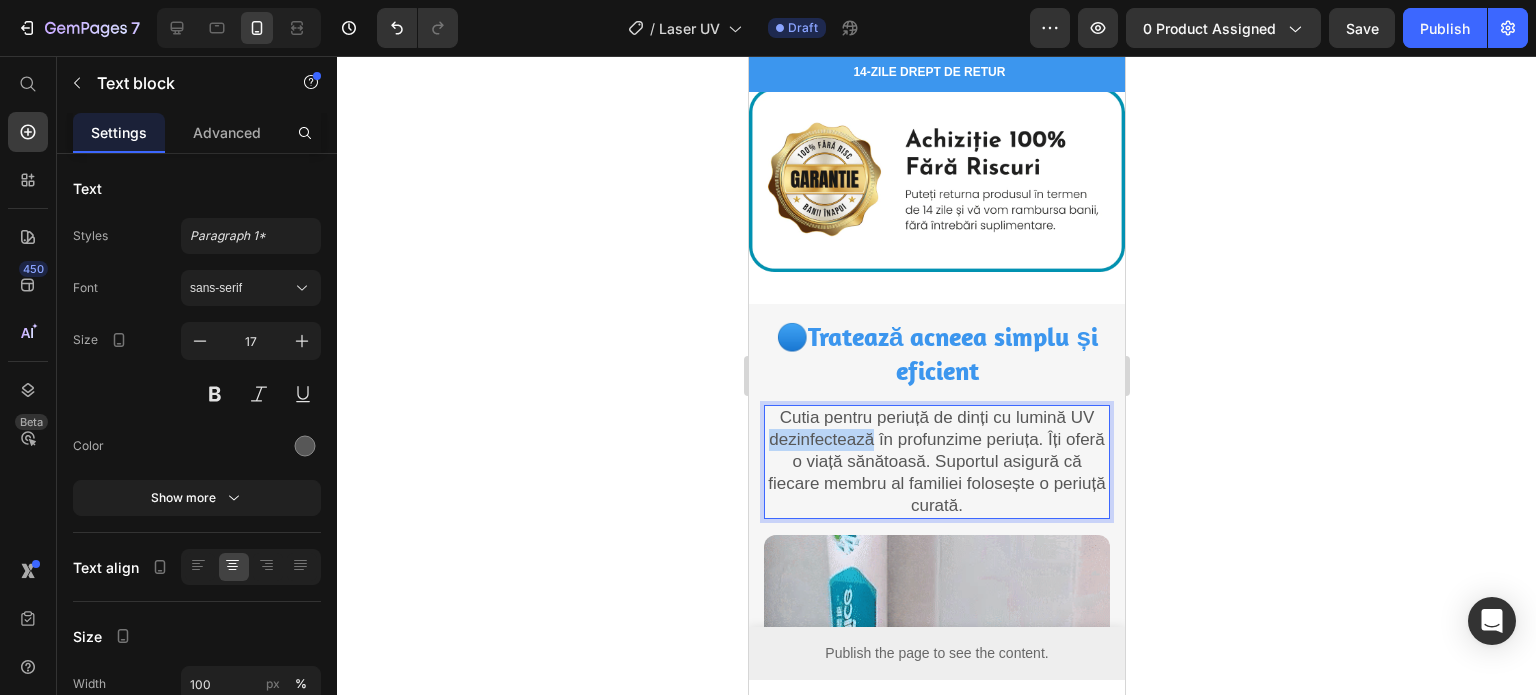 click on "Cutia pentru periuță de dinți cu lumină UV dezinfectează în profunzime periuța. Îți oferă o viață sănătoasă. Suportul asigură că fiecare membru al familiei folosește o periuță curată." at bounding box center [936, 462] 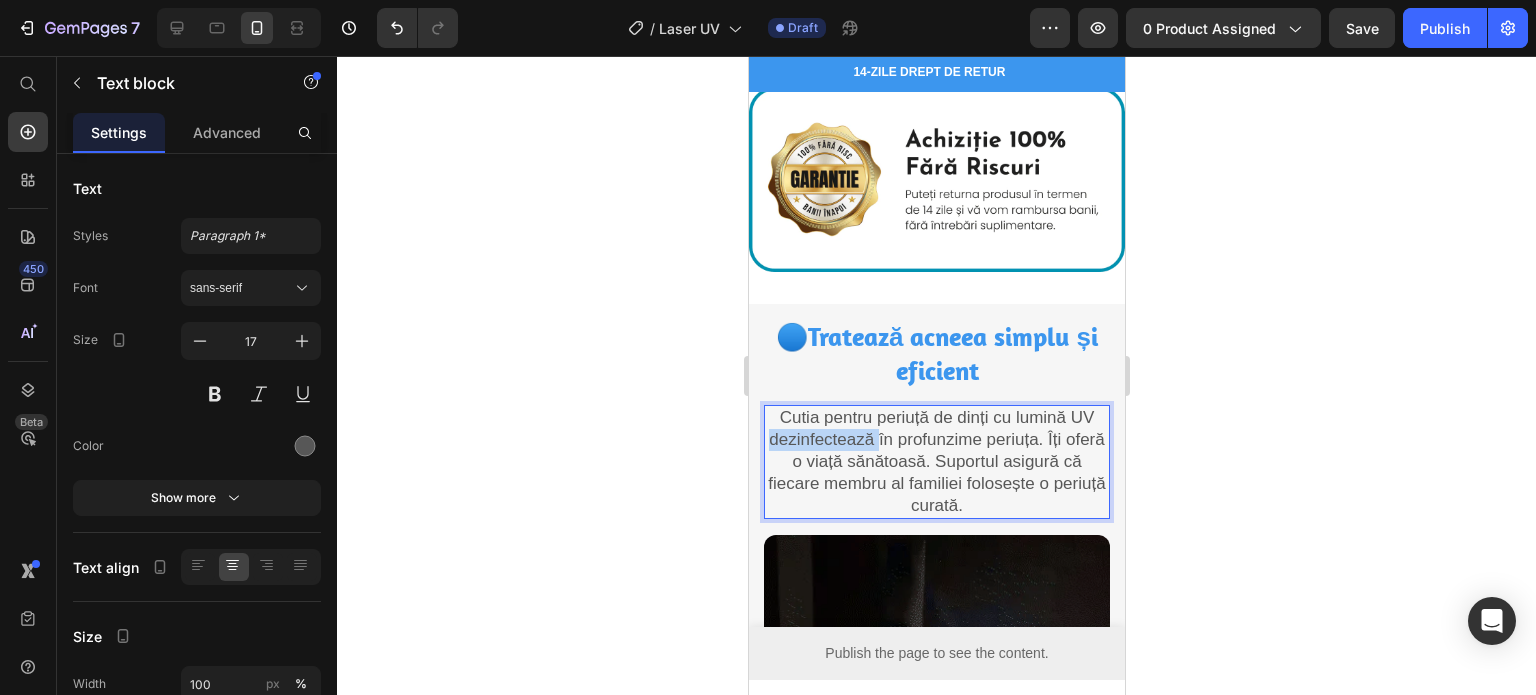 click on "Cutia pentru periuță de dinți cu lumină UV dezinfectează în profunzime periuța. Îți oferă o viață sănătoasă. Suportul asigură că fiecare membru al familiei folosește o periuță curată." at bounding box center [936, 462] 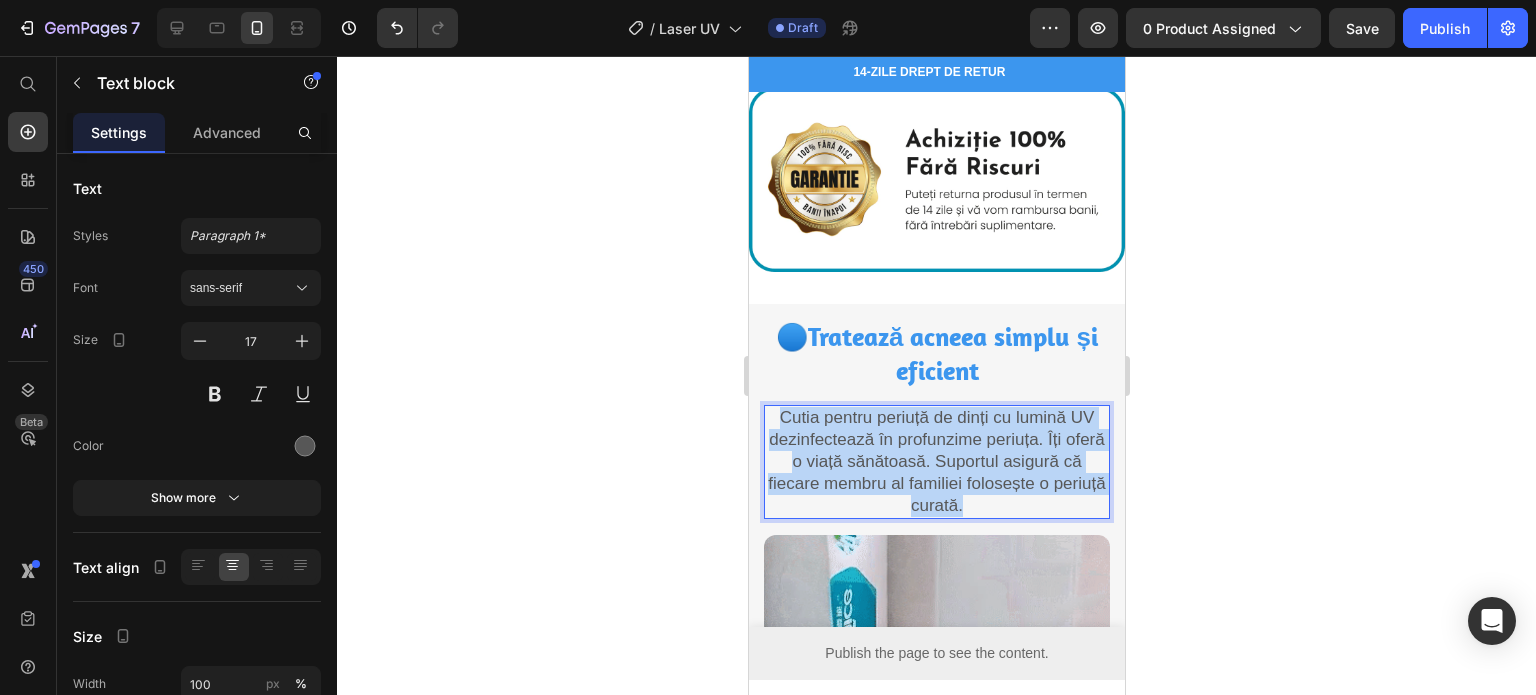 click on "Cutia pentru periuță de dinți cu lumină UV dezinfectează în profunzime periuța. Îți oferă o viață sănătoasă. Suportul asigură că fiecare membru al familiei folosește o periuță curată." at bounding box center [936, 462] 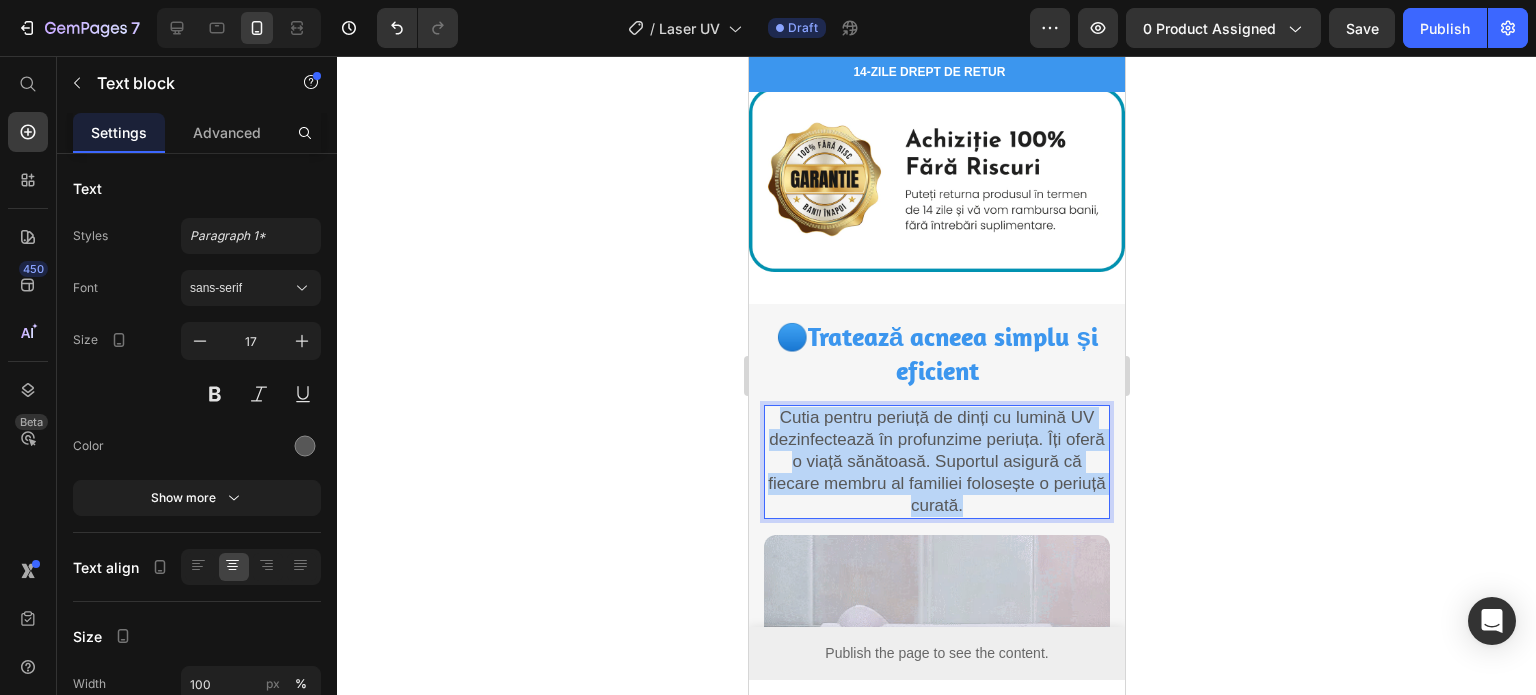 click on "Cutia pentru periuță de dinți cu lumină UV dezinfectează în profunzime periuța. Îți oferă o viață sănătoasă. Suportul asigură că fiecare membru al familiei folosește o periuță curată." at bounding box center [936, 462] 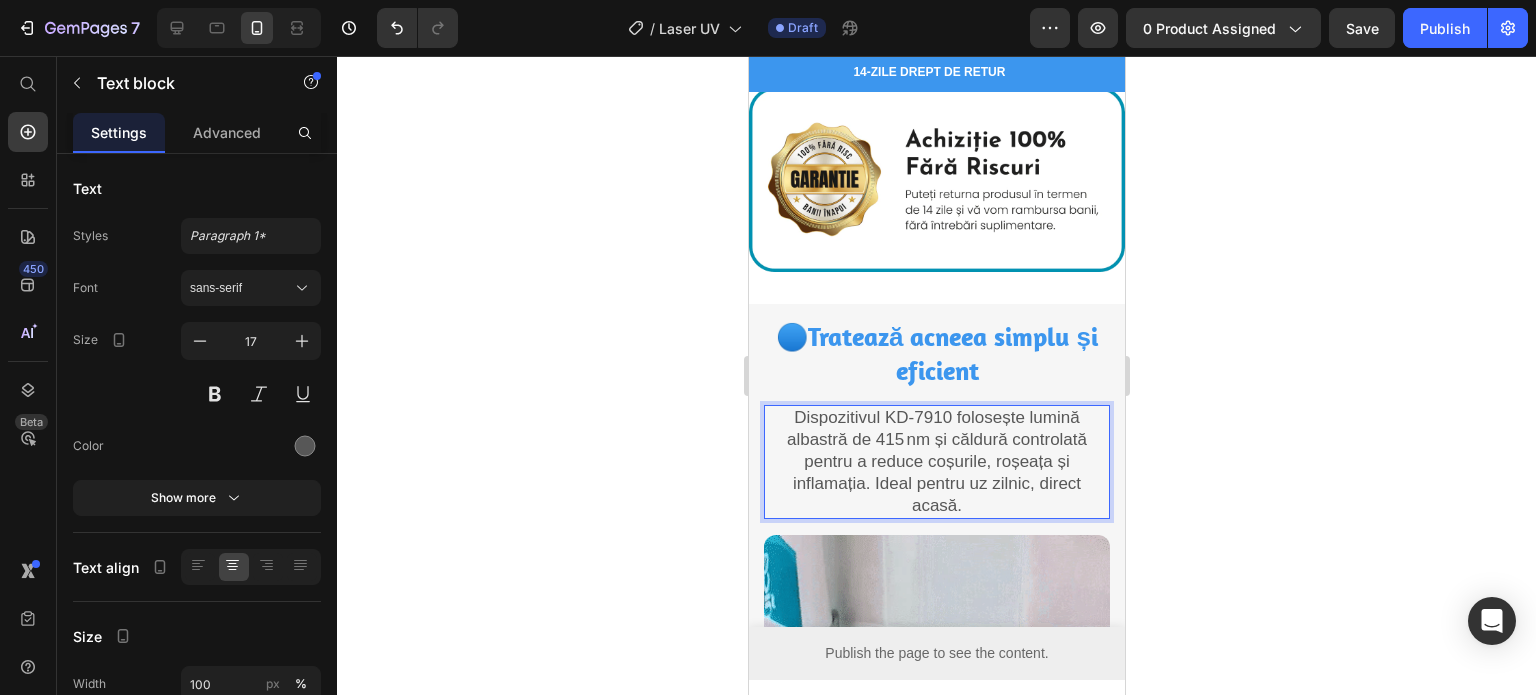 click 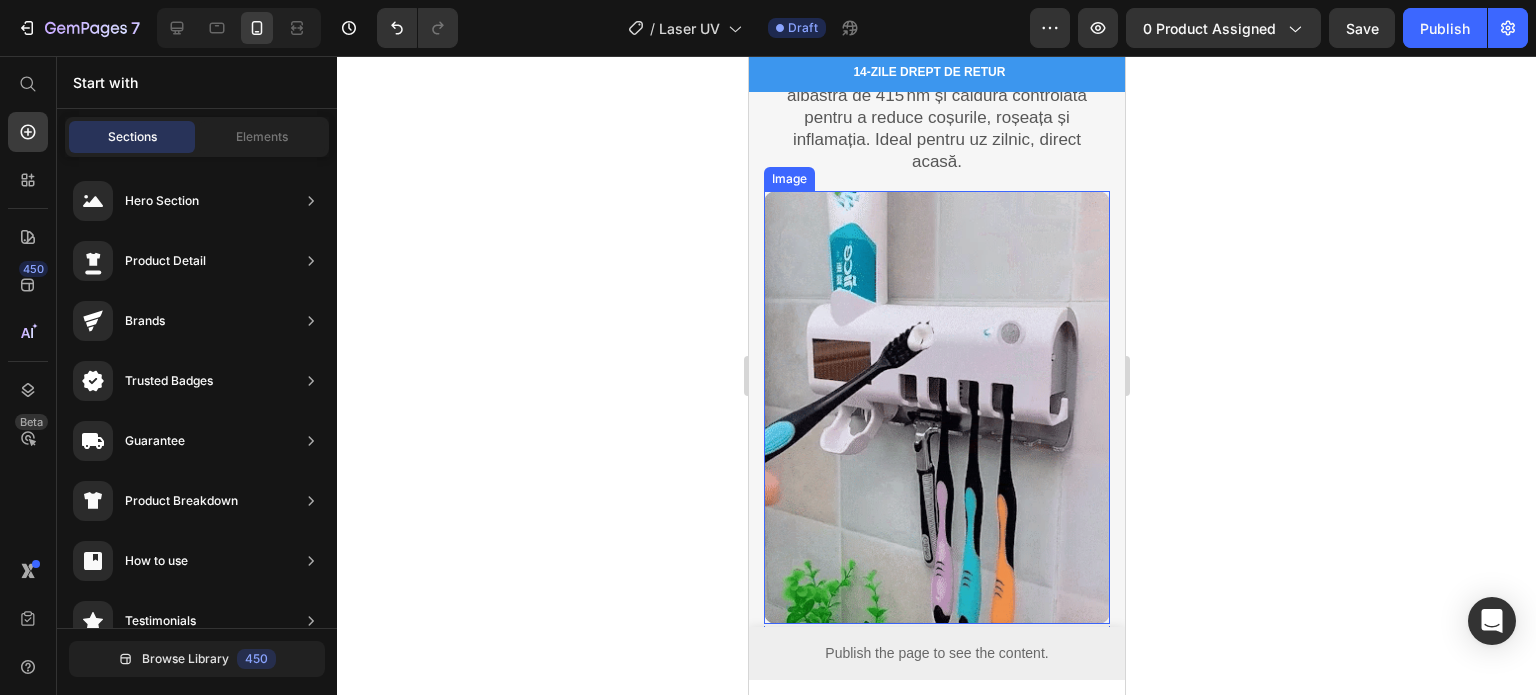 scroll, scrollTop: 1600, scrollLeft: 0, axis: vertical 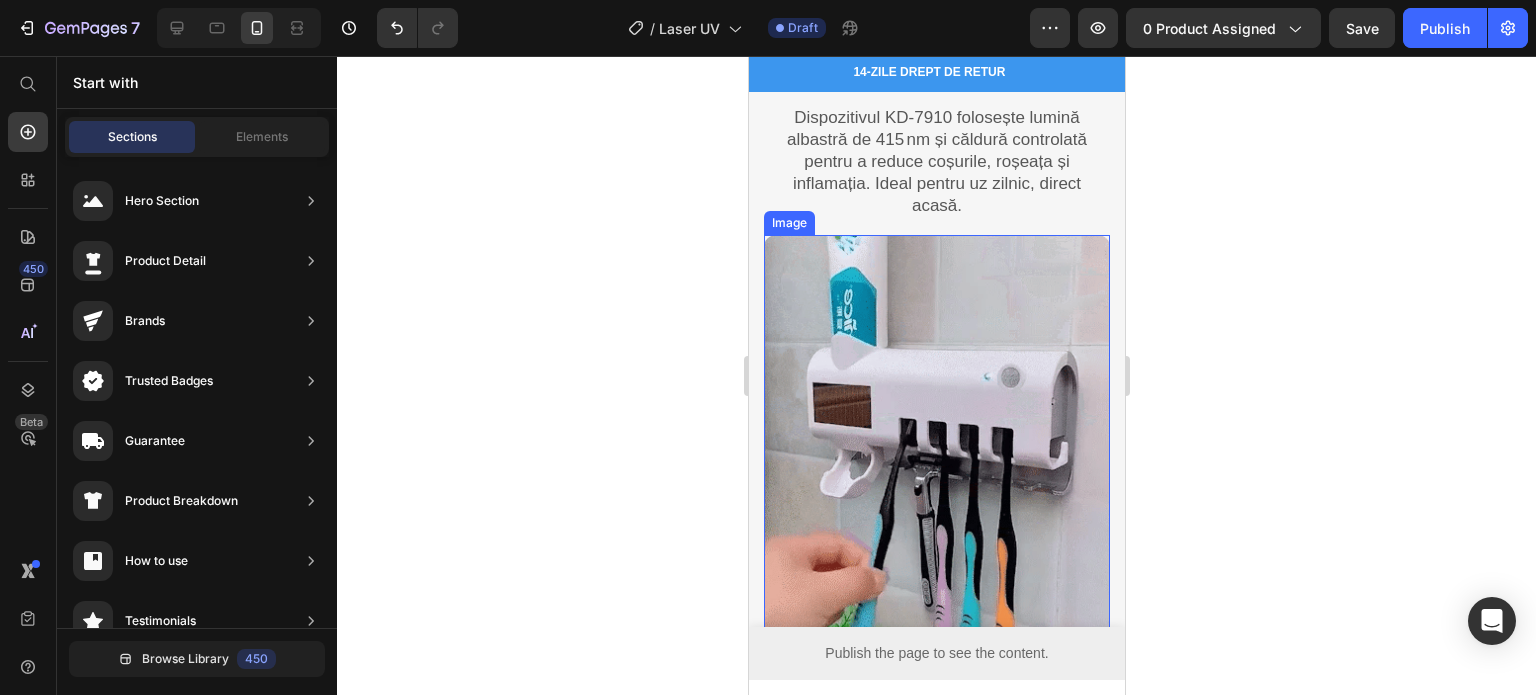 click at bounding box center (936, 451) 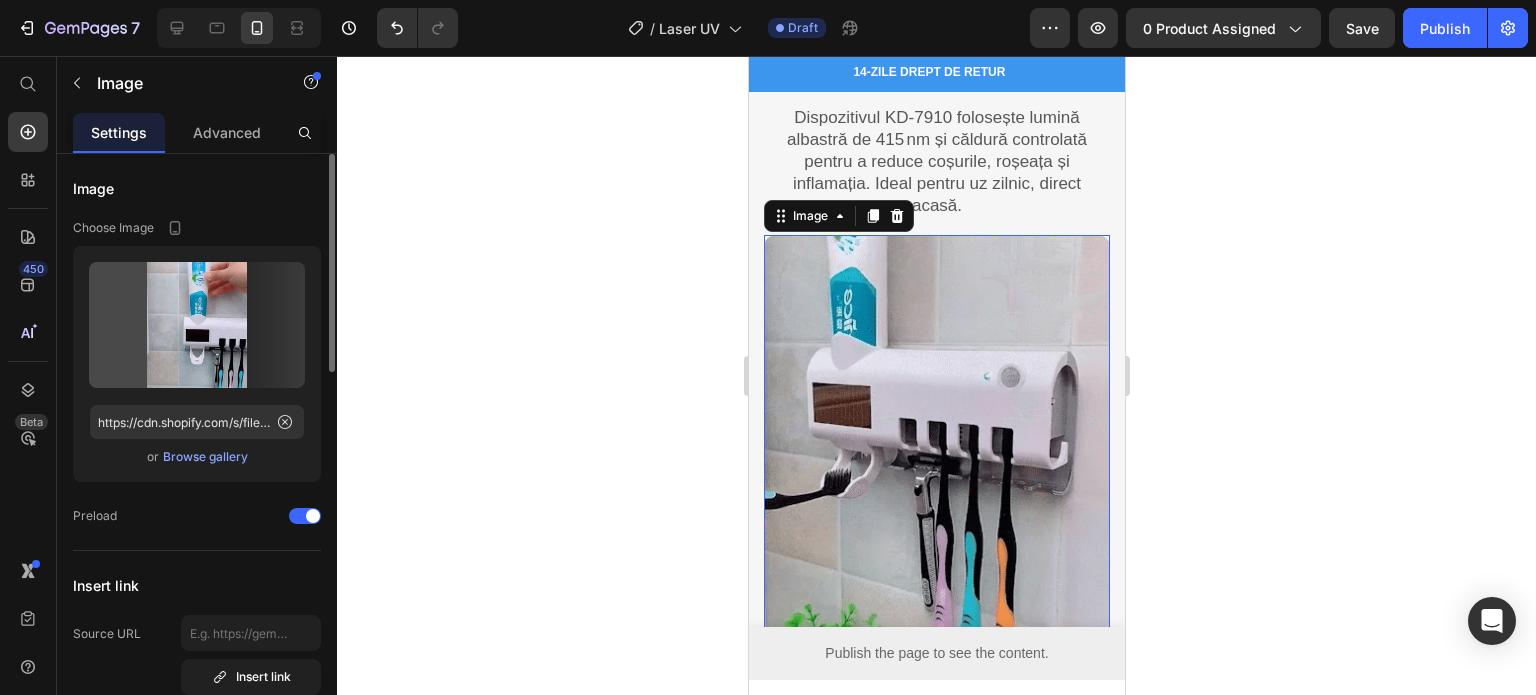 click on "Browse gallery" at bounding box center [205, 457] 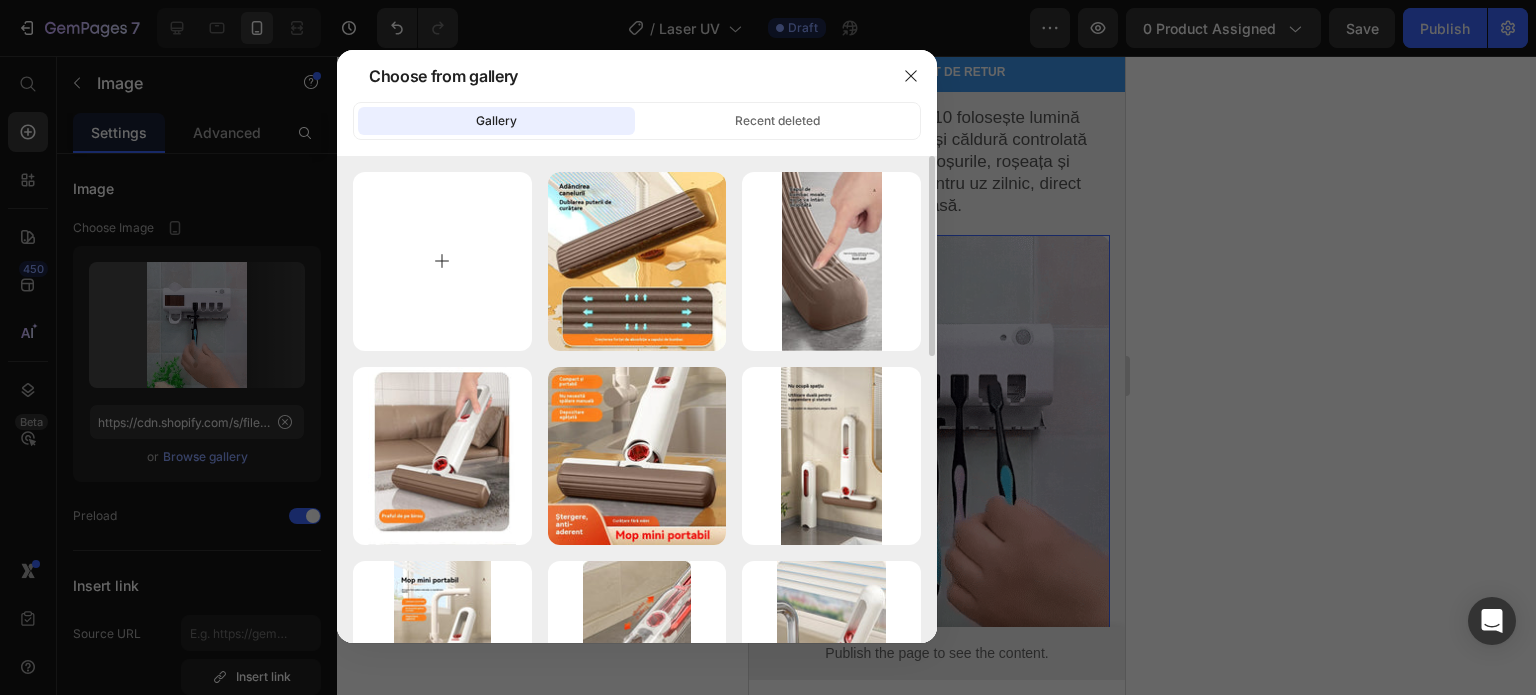 click at bounding box center [442, 261] 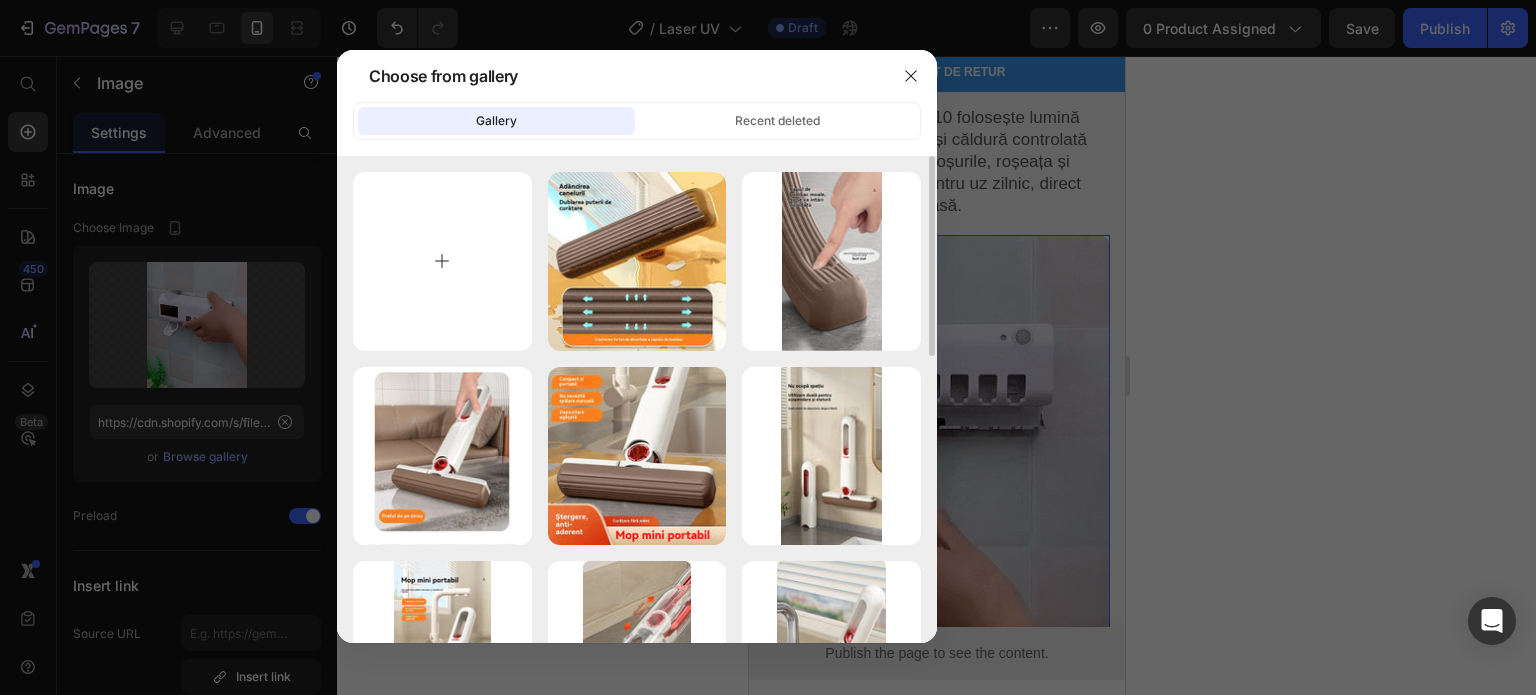 type on "C:\fakepath\Screenshot 2025-07-11 203929.png" 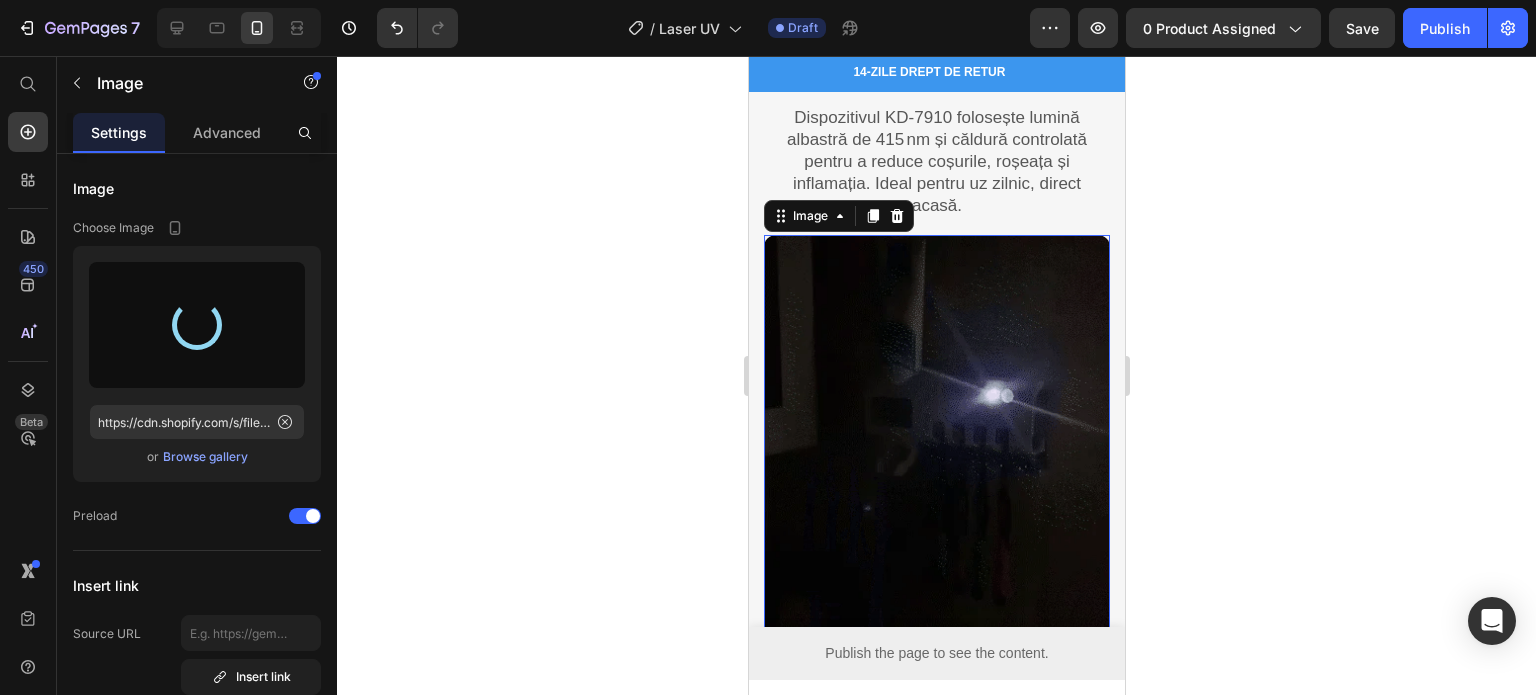 type on "https://cdn.shopify.com/s/files/1/0915/5294/0406/files/gempages_562550910291543205-259e24dc-1ca0-4b5c-bed4-f9e4ff7a65fc.png" 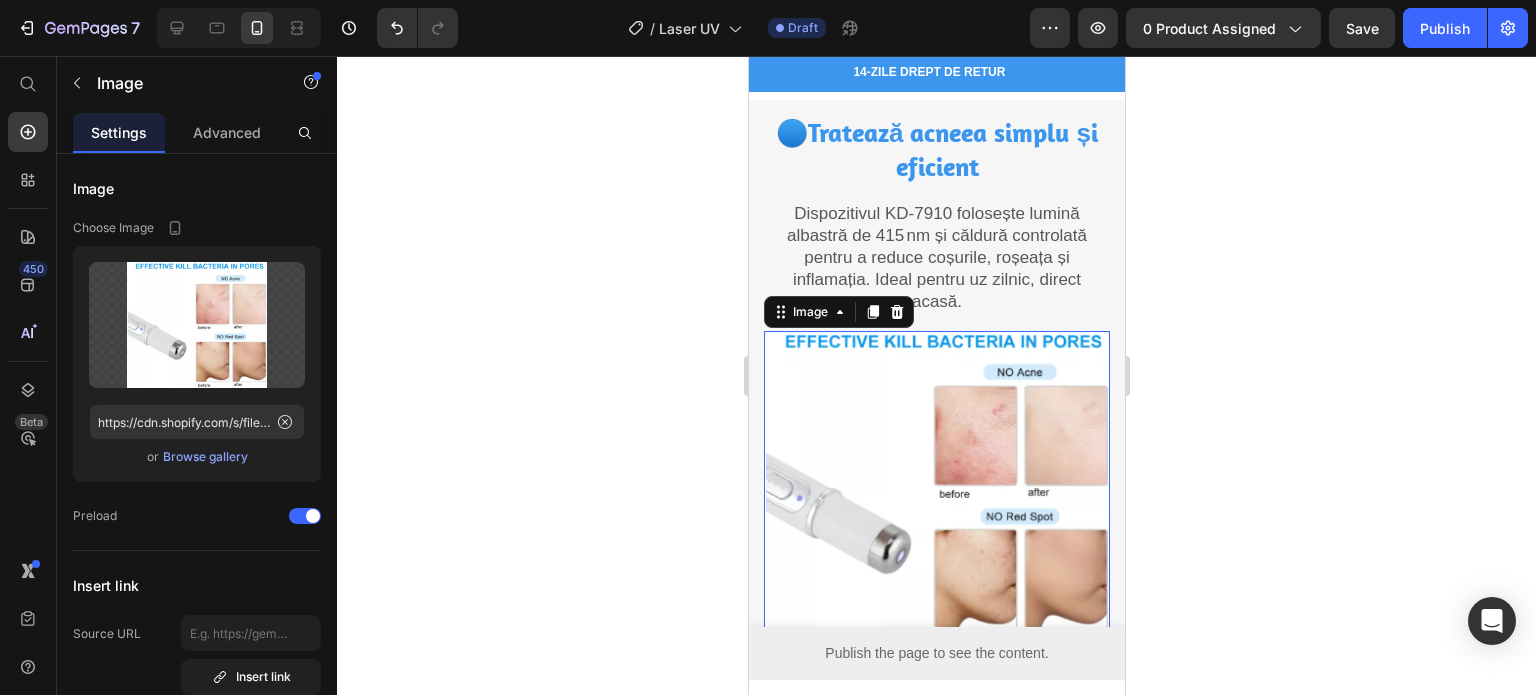 scroll, scrollTop: 1500, scrollLeft: 0, axis: vertical 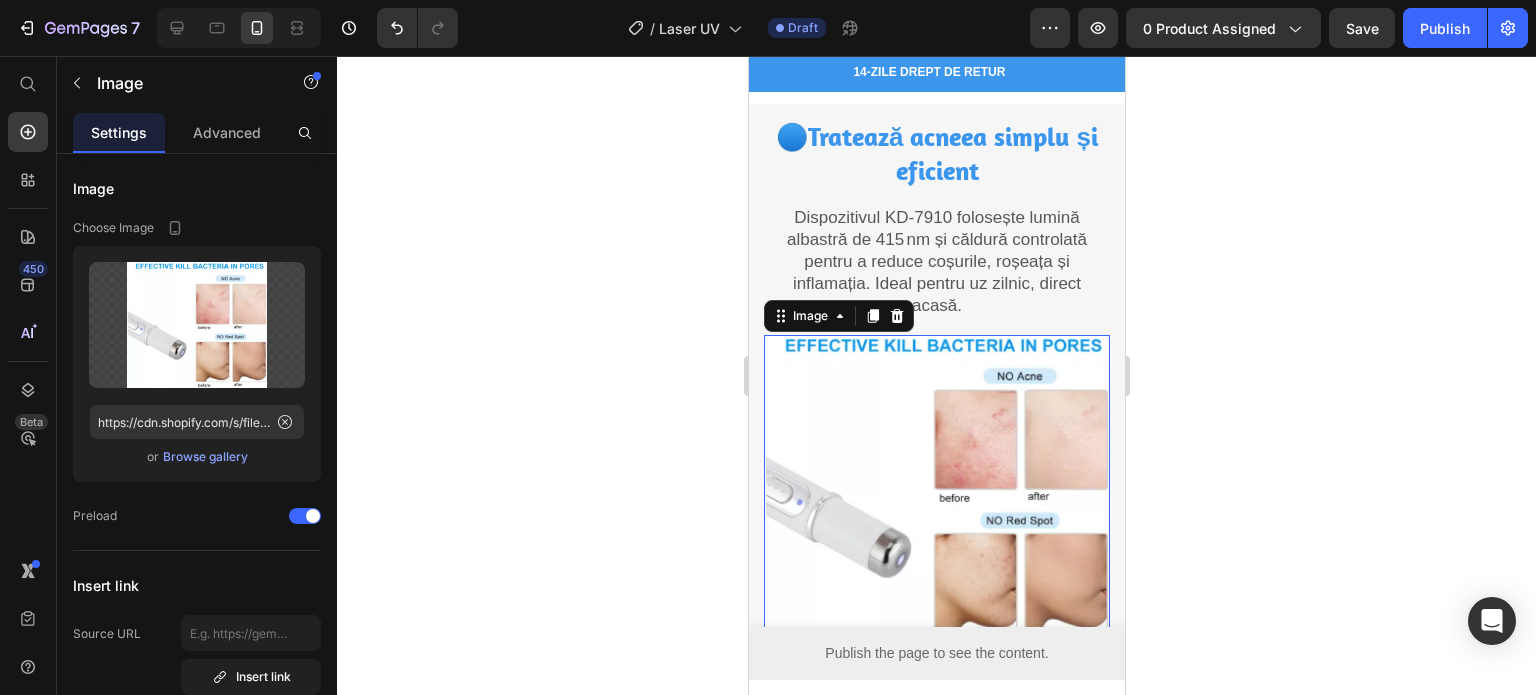 drag, startPoint x: 1292, startPoint y: 263, endPoint x: 1268, endPoint y: 266, distance: 24.186773 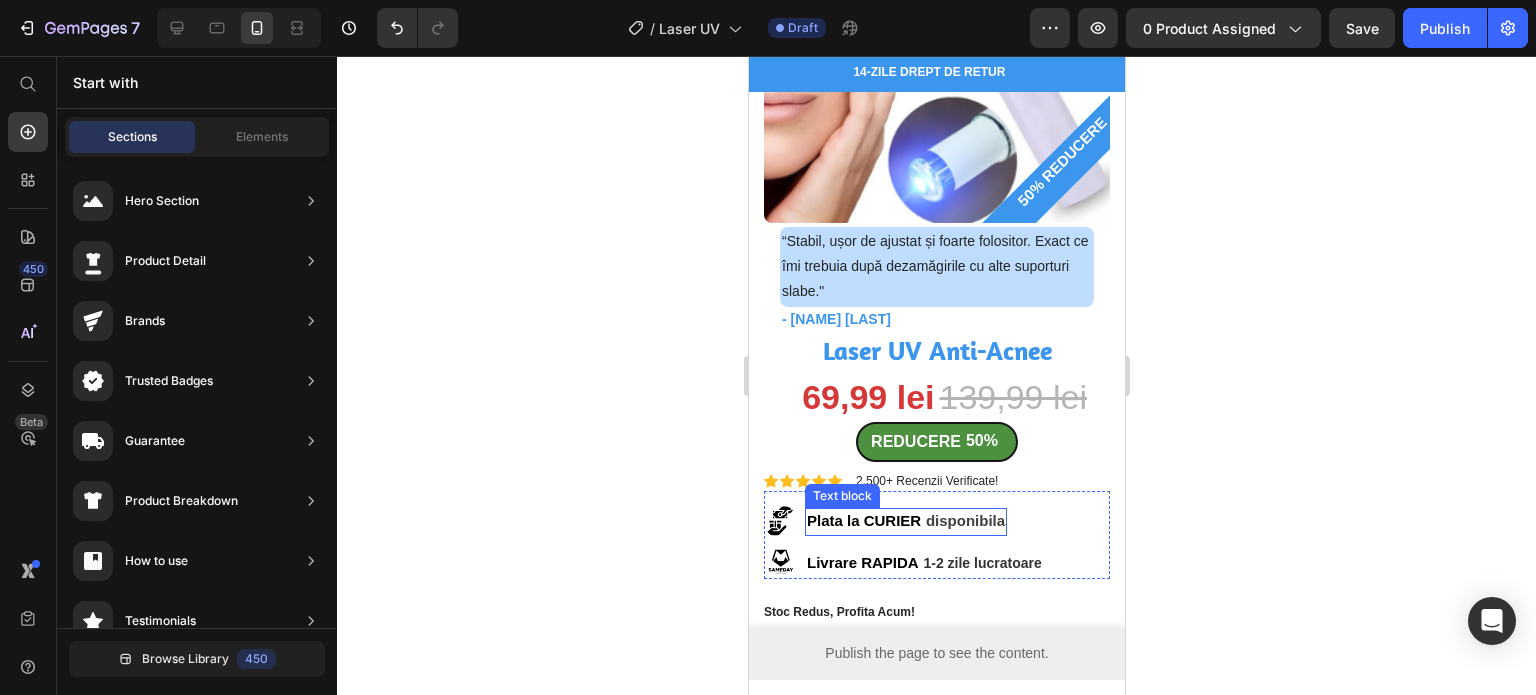 scroll, scrollTop: 200, scrollLeft: 0, axis: vertical 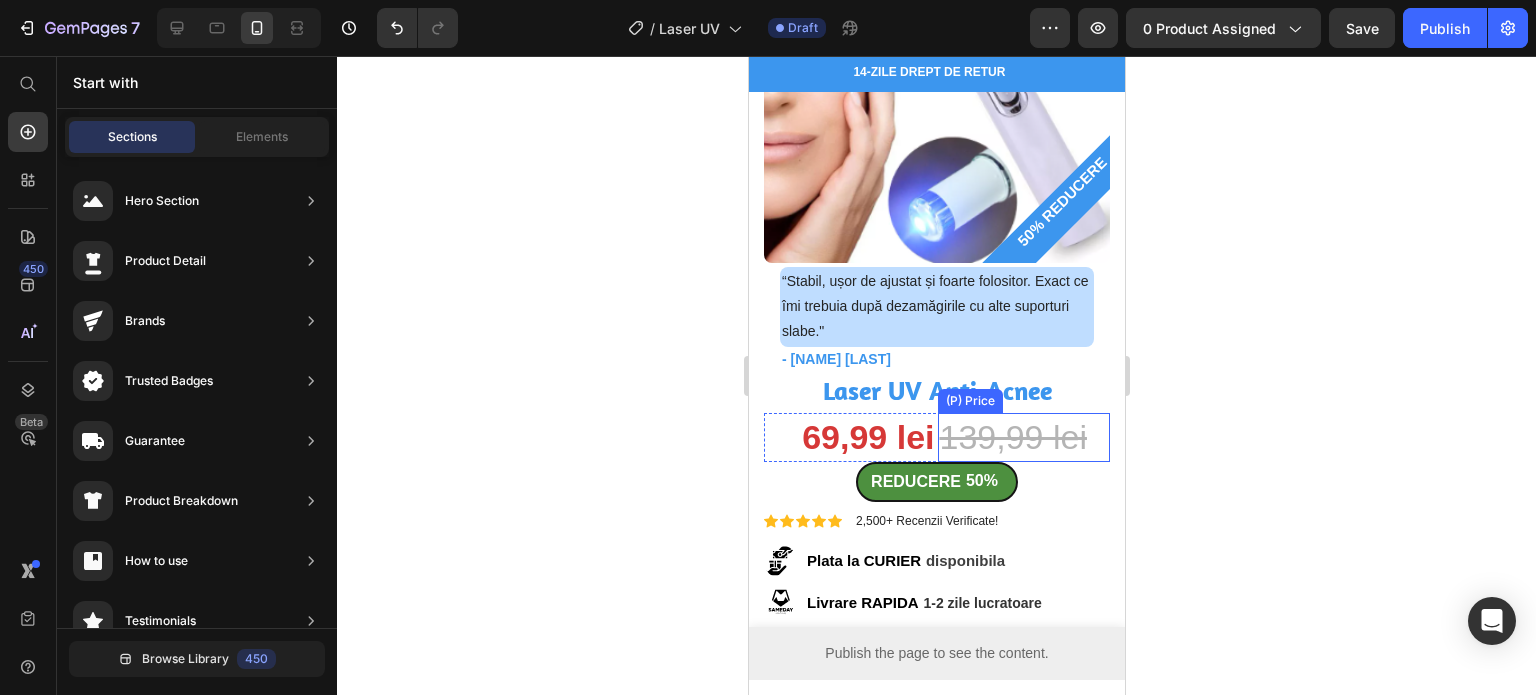 click on "139,99 lei" at bounding box center [1023, 437] 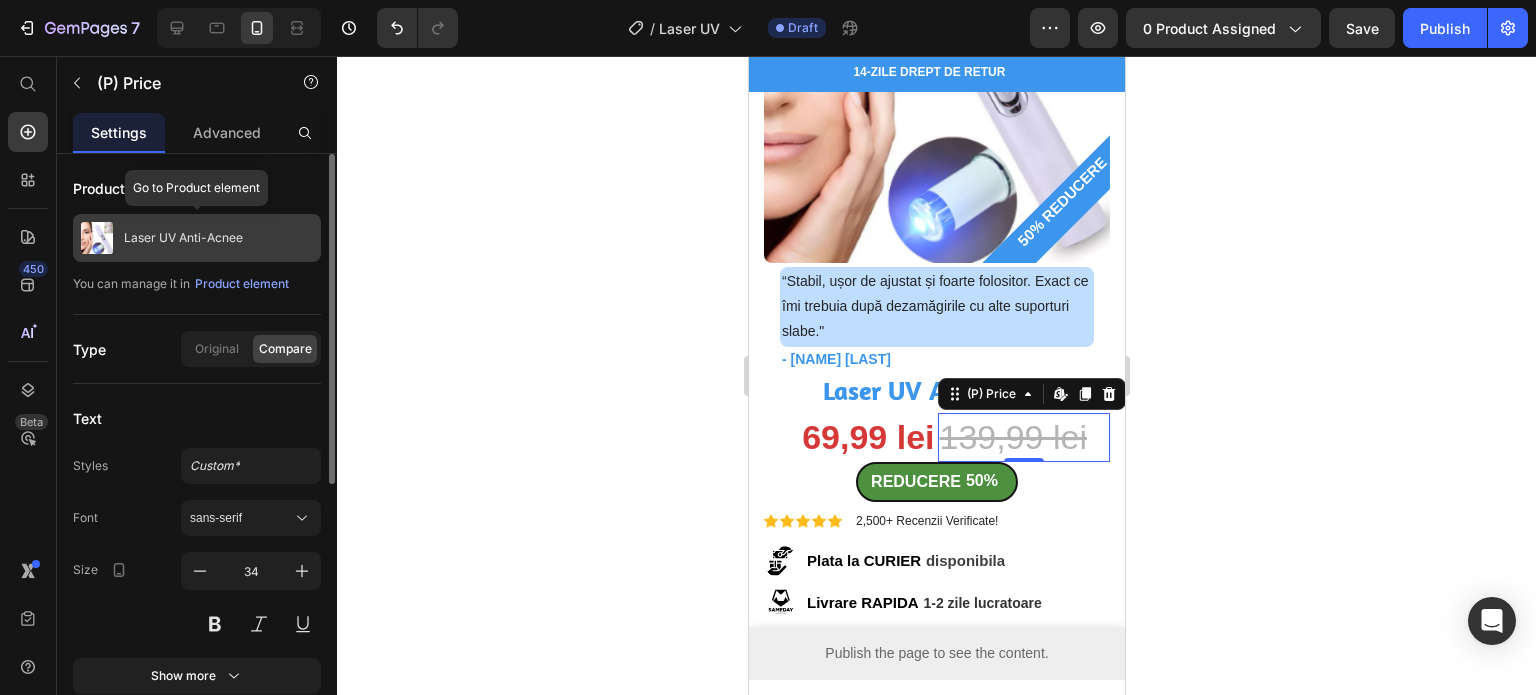 click on "Laser UV Anti-Acnee" at bounding box center (197, 238) 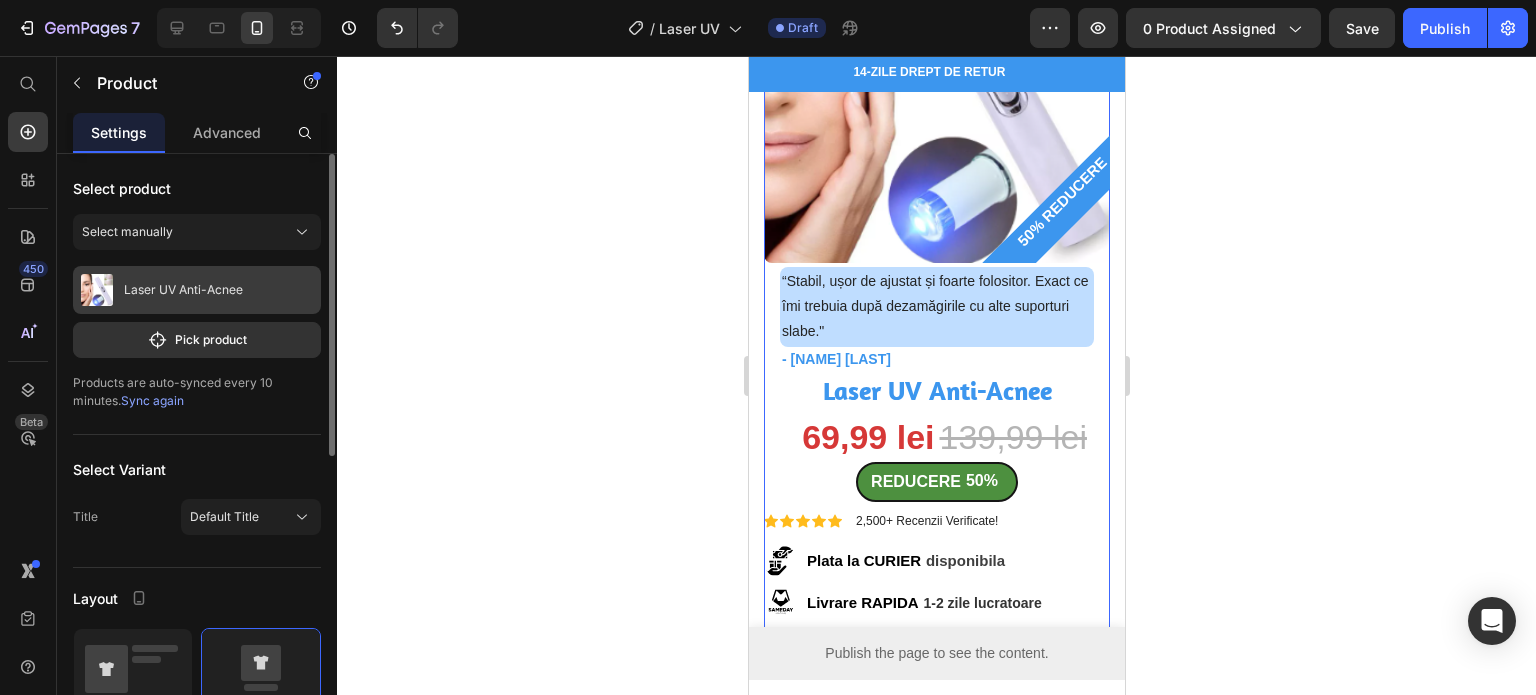 click on "Laser UV Anti-Acnee" at bounding box center (183, 290) 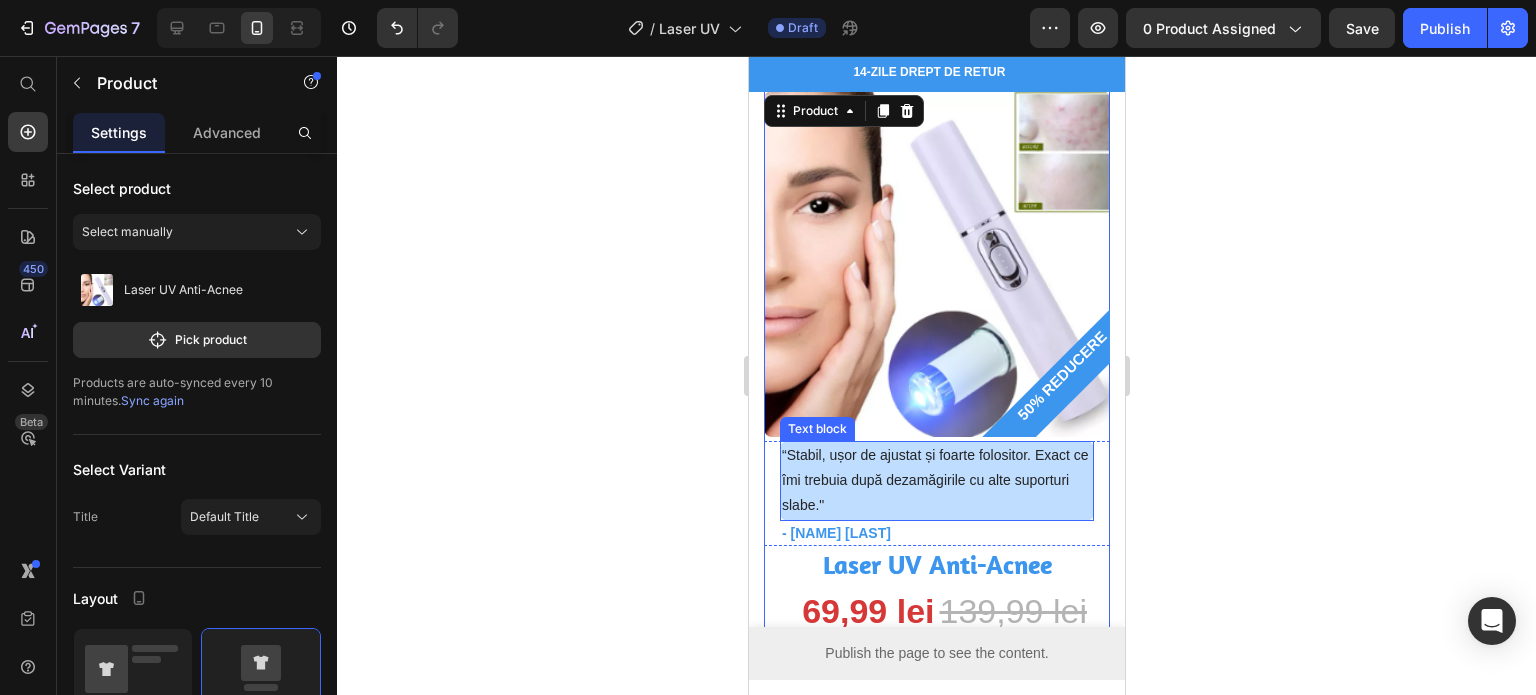 scroll, scrollTop: 0, scrollLeft: 0, axis: both 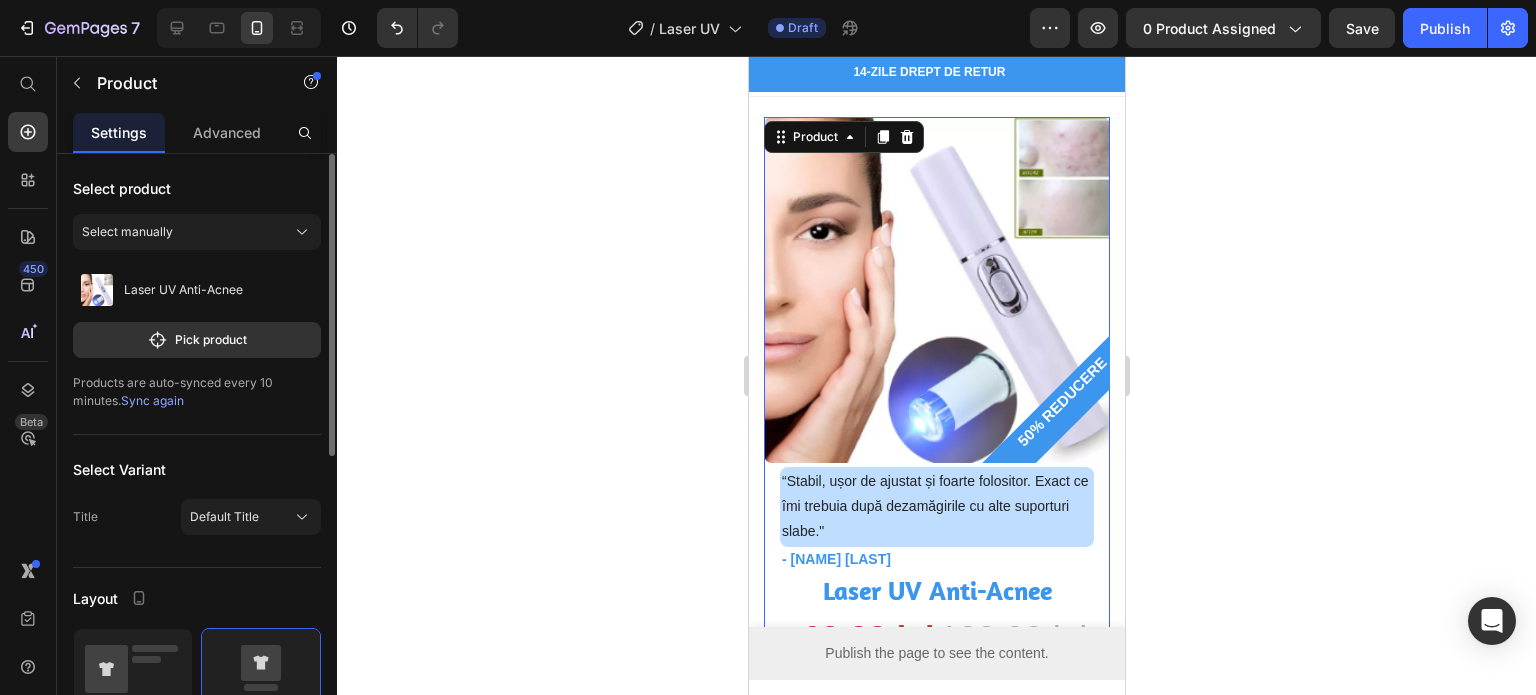 click on "Sync again" at bounding box center (152, 400) 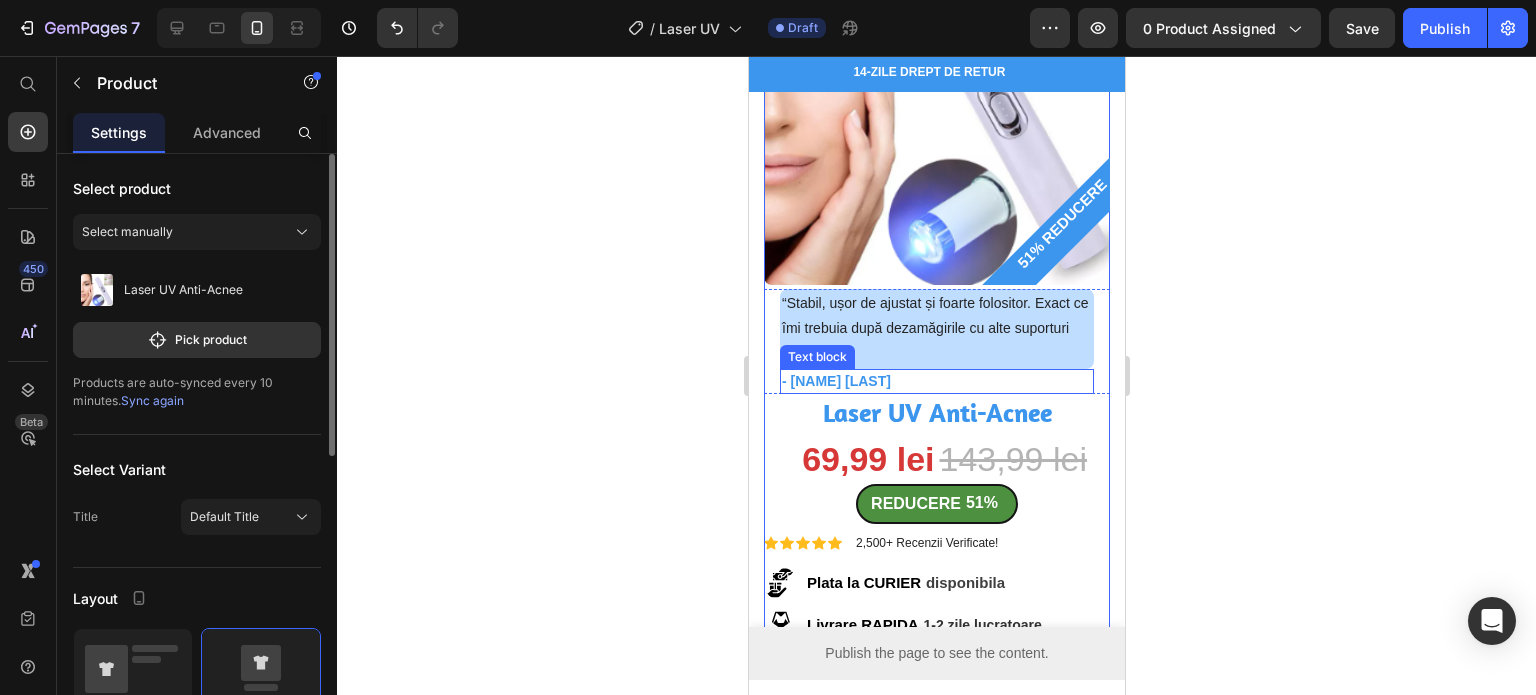 scroll, scrollTop: 200, scrollLeft: 0, axis: vertical 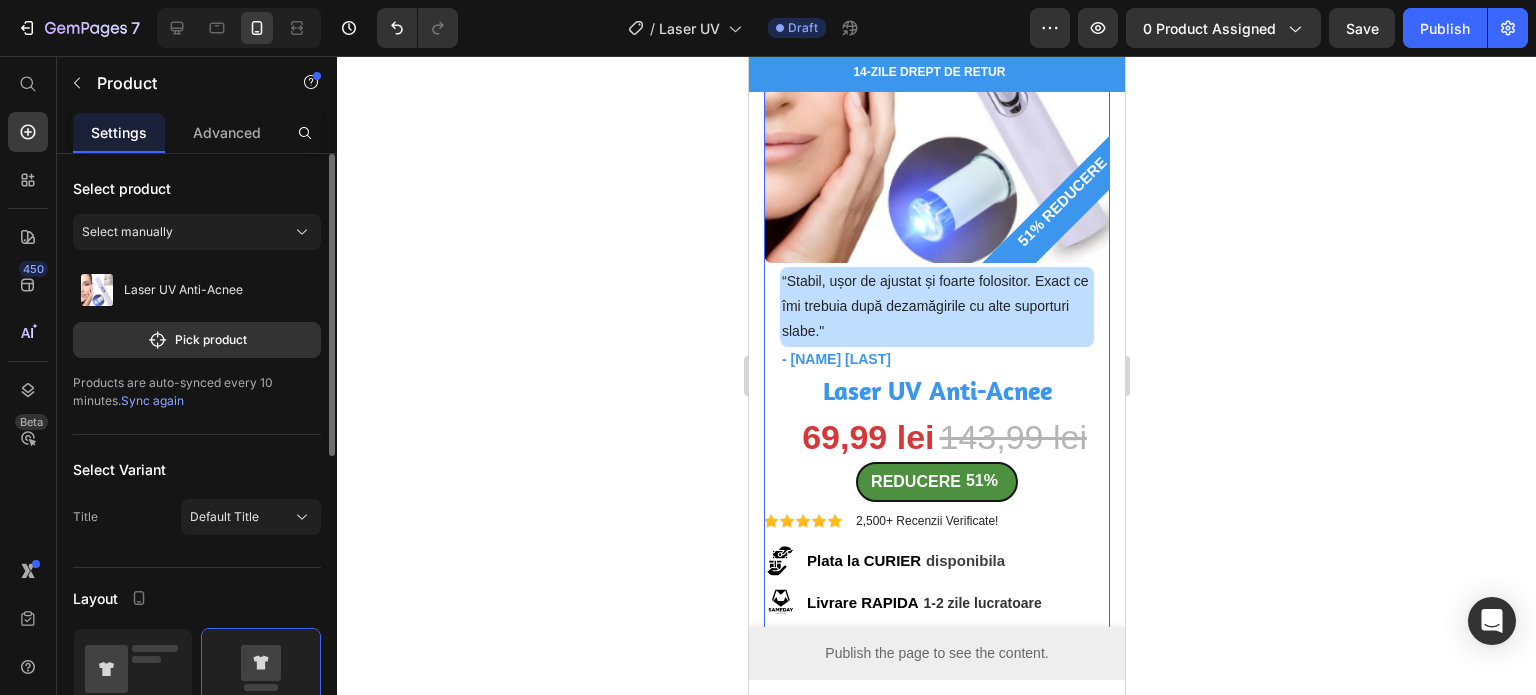 click on "Sync again" at bounding box center [152, 400] 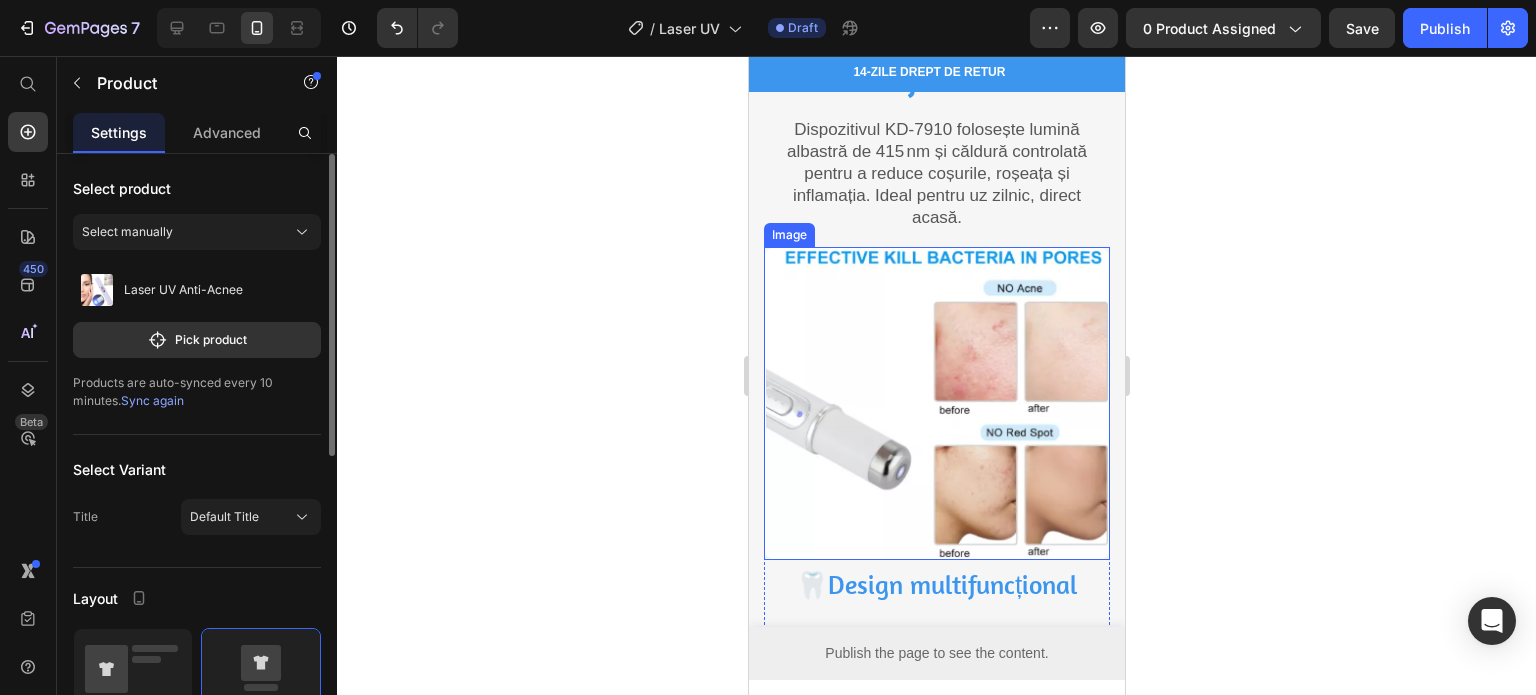 scroll, scrollTop: 1600, scrollLeft: 0, axis: vertical 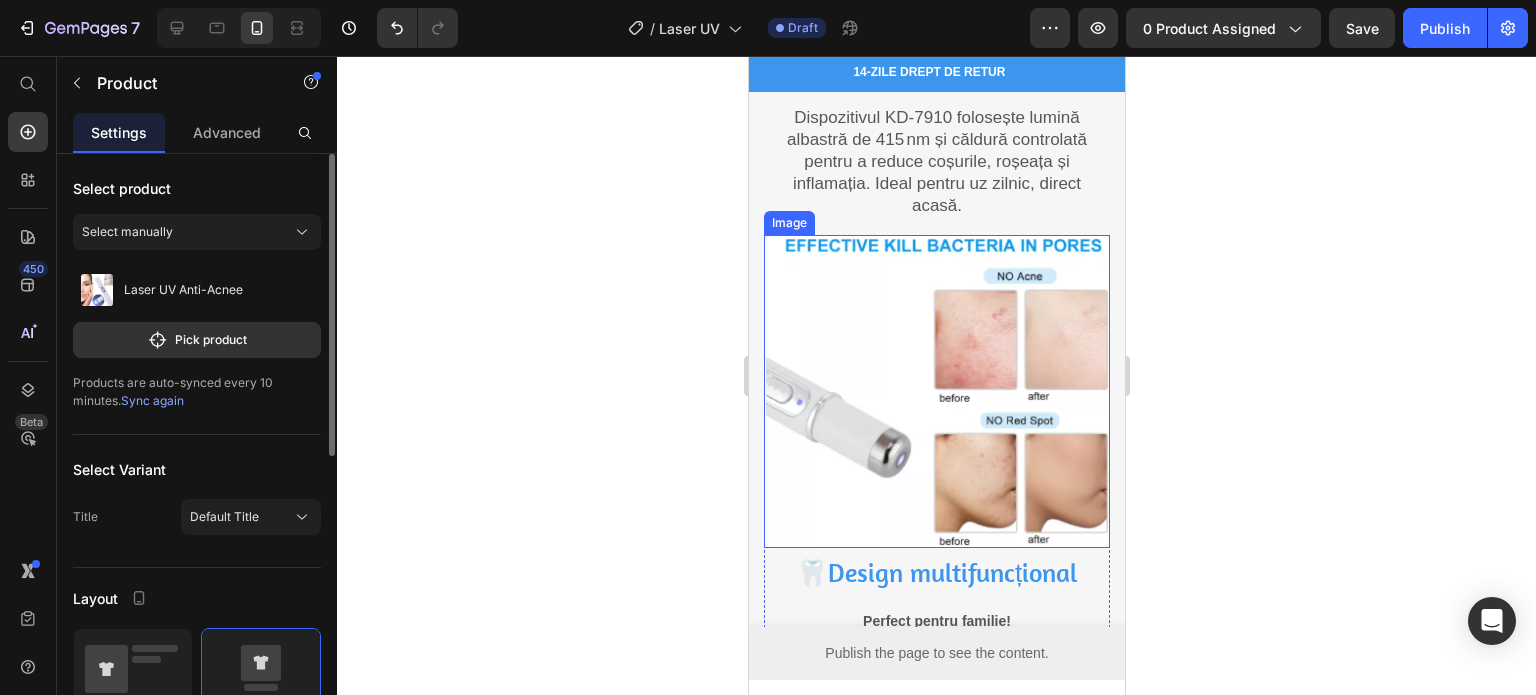 click at bounding box center (936, 391) 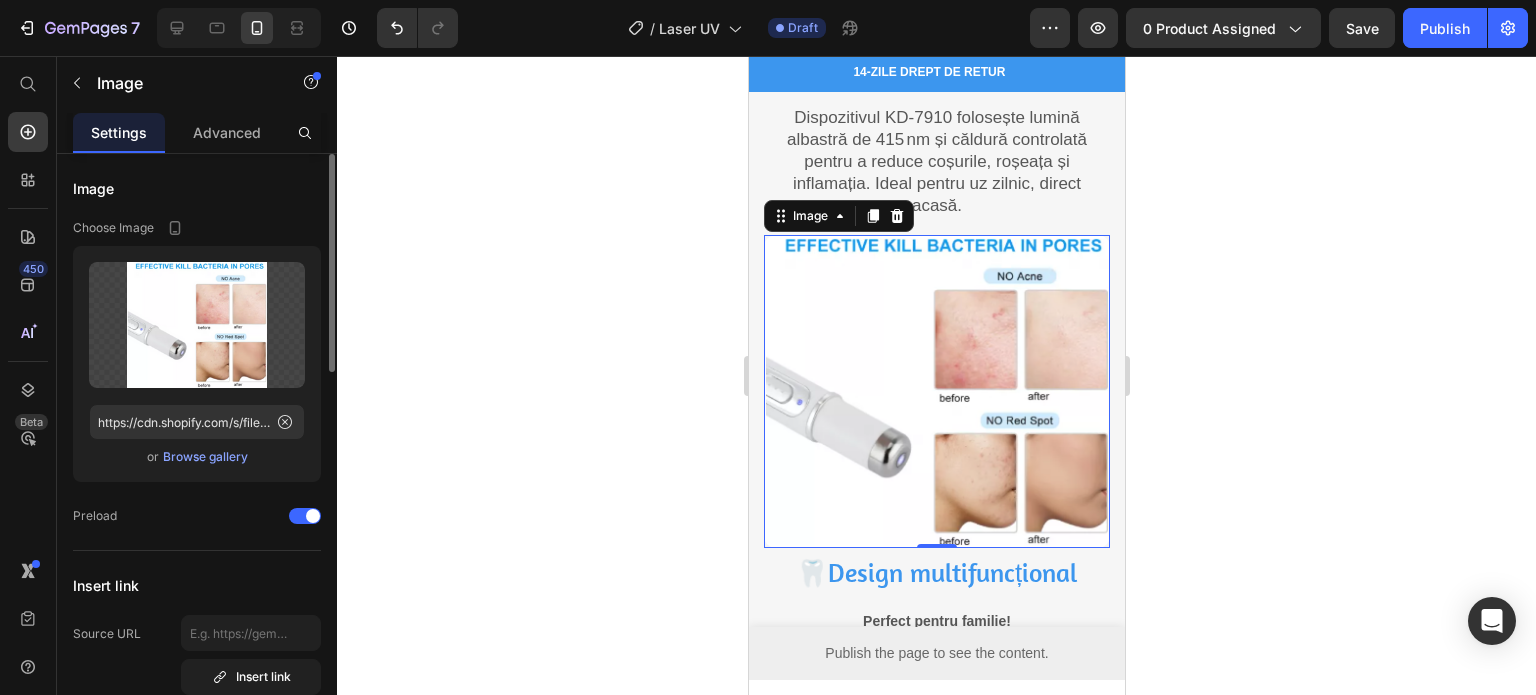 click on "Browse gallery" at bounding box center [205, 457] 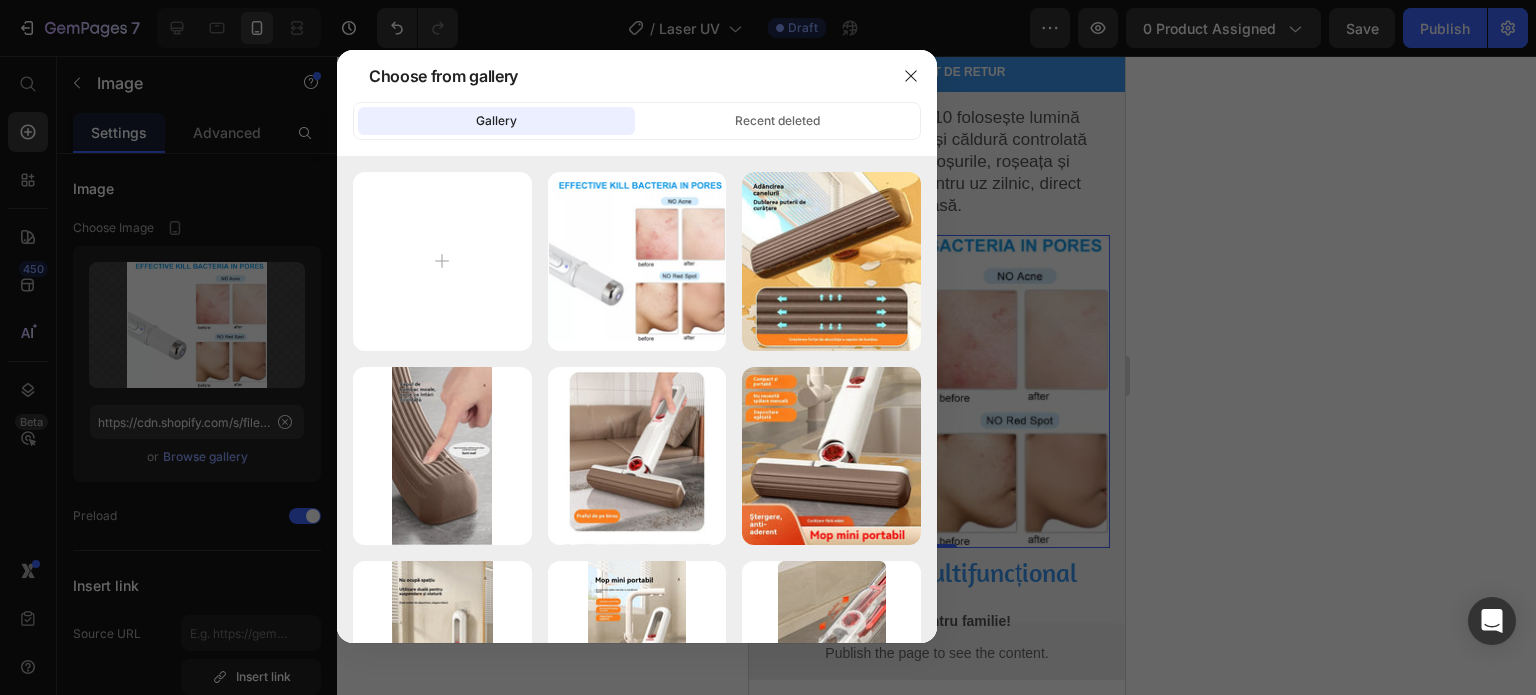 type on "C:\fakepath\gs (5).png" 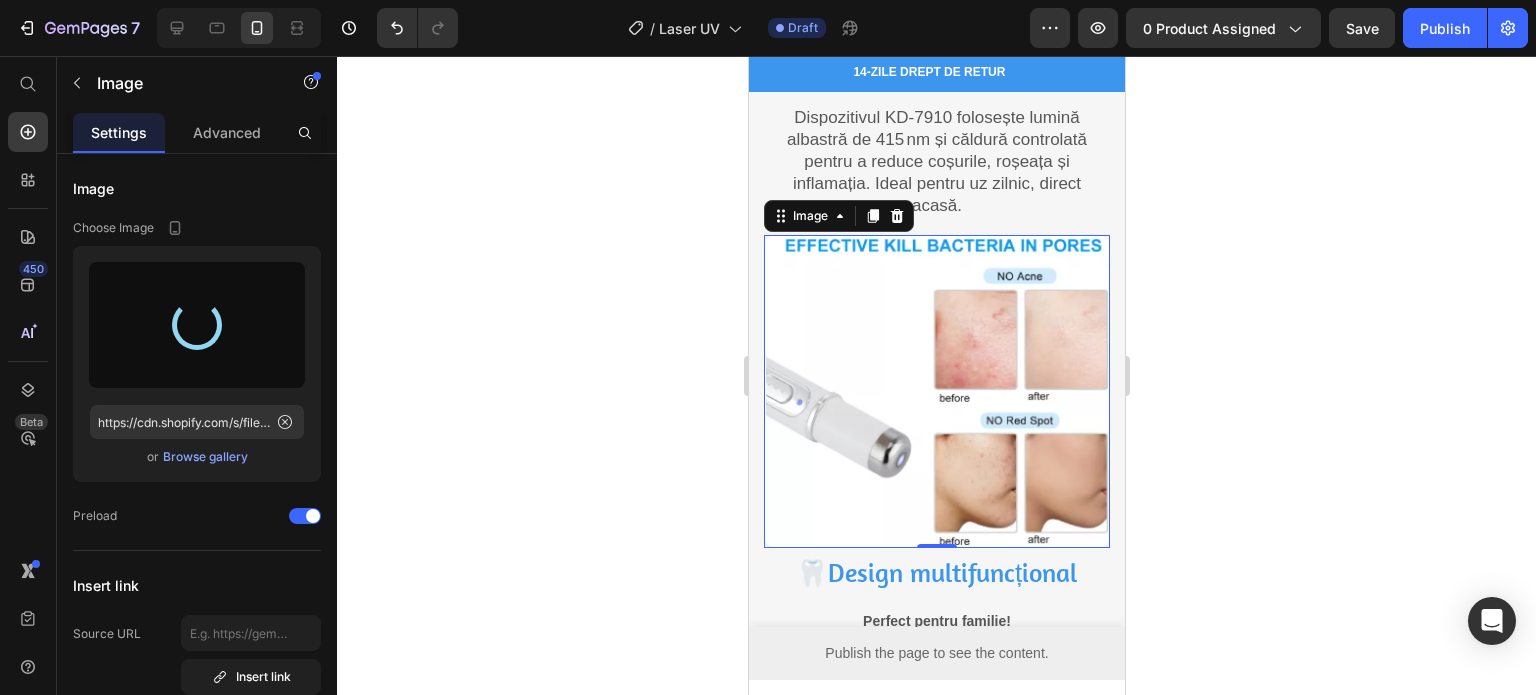 type on "https://cdn.shopify.com/s/files/1/0915/5294/0406/files/gempages_562550910291543205-c43f32a4-7aa4-4390-90dc-e68b429573e9.png" 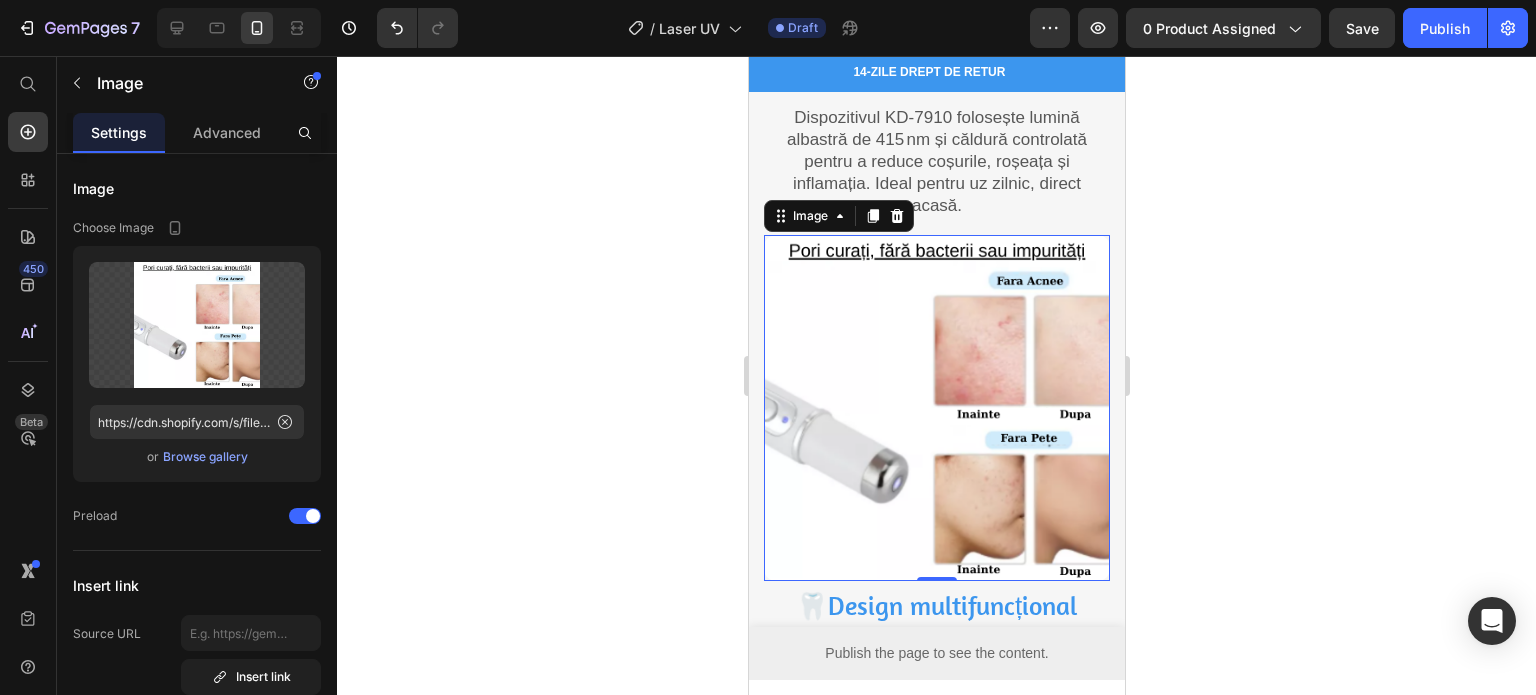 click 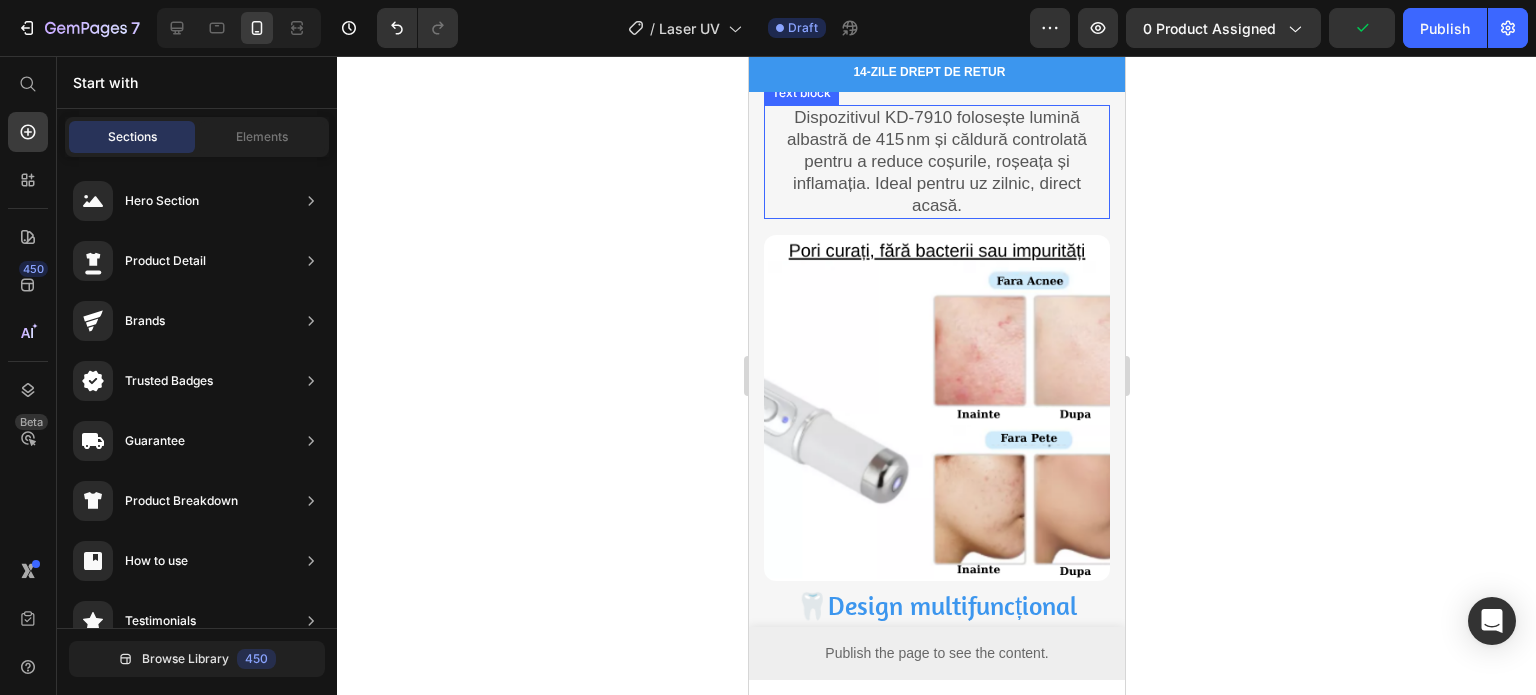 scroll, scrollTop: 1700, scrollLeft: 0, axis: vertical 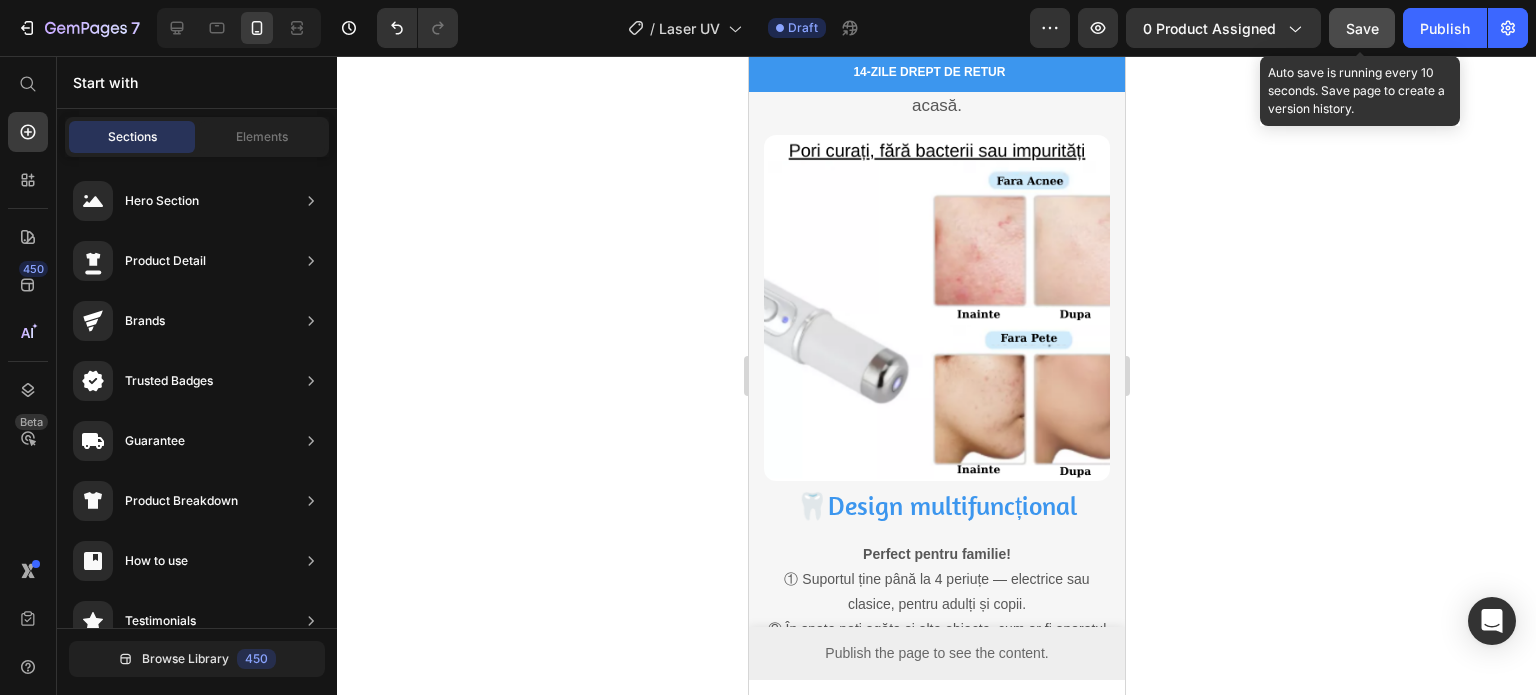 click on "Save" at bounding box center (1362, 28) 